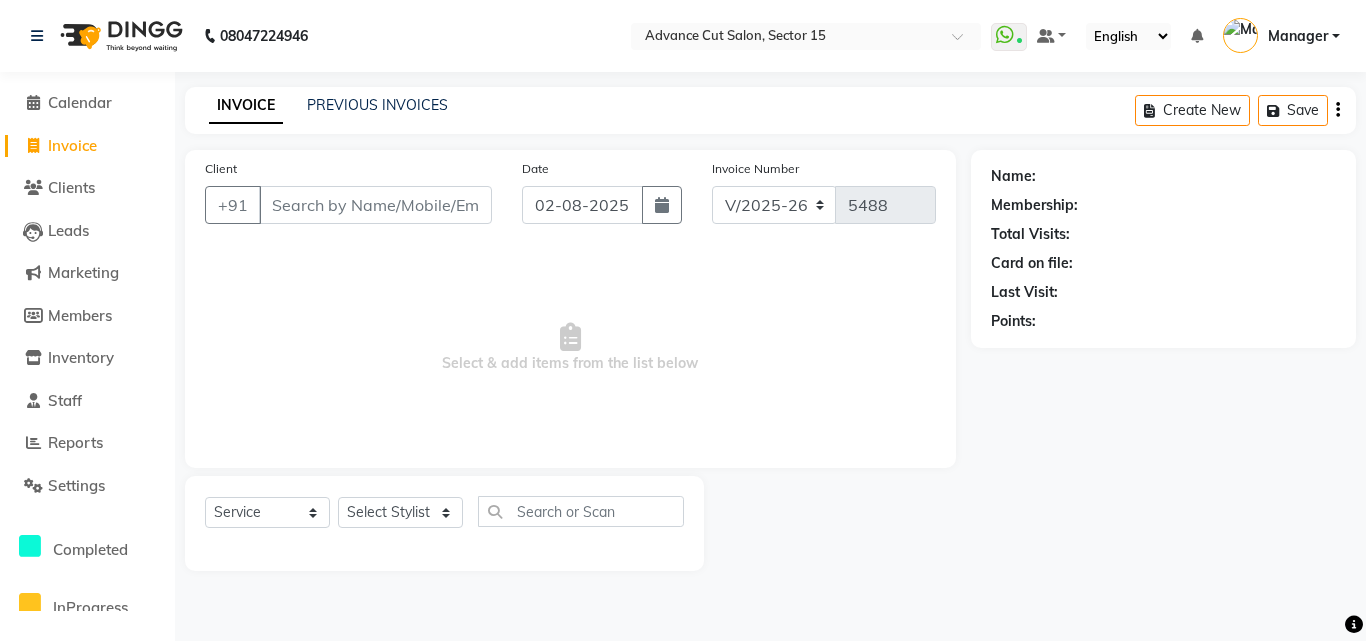 select on "6255" 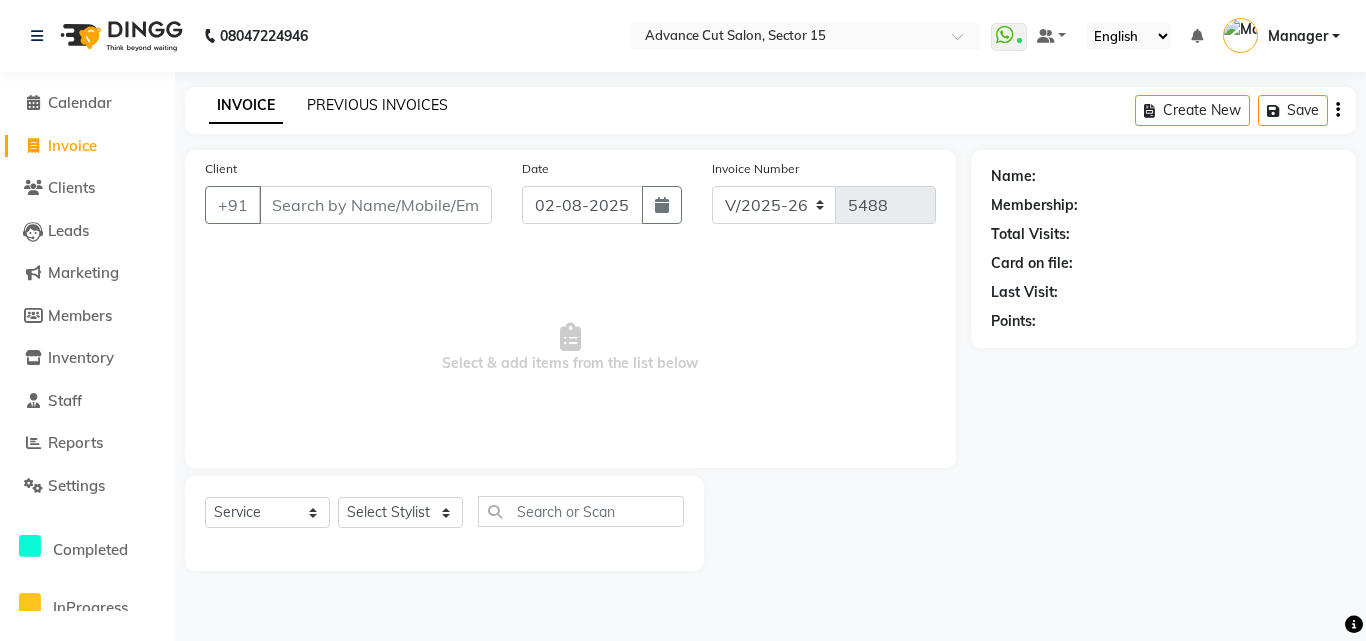 scroll, scrollTop: 0, scrollLeft: 0, axis: both 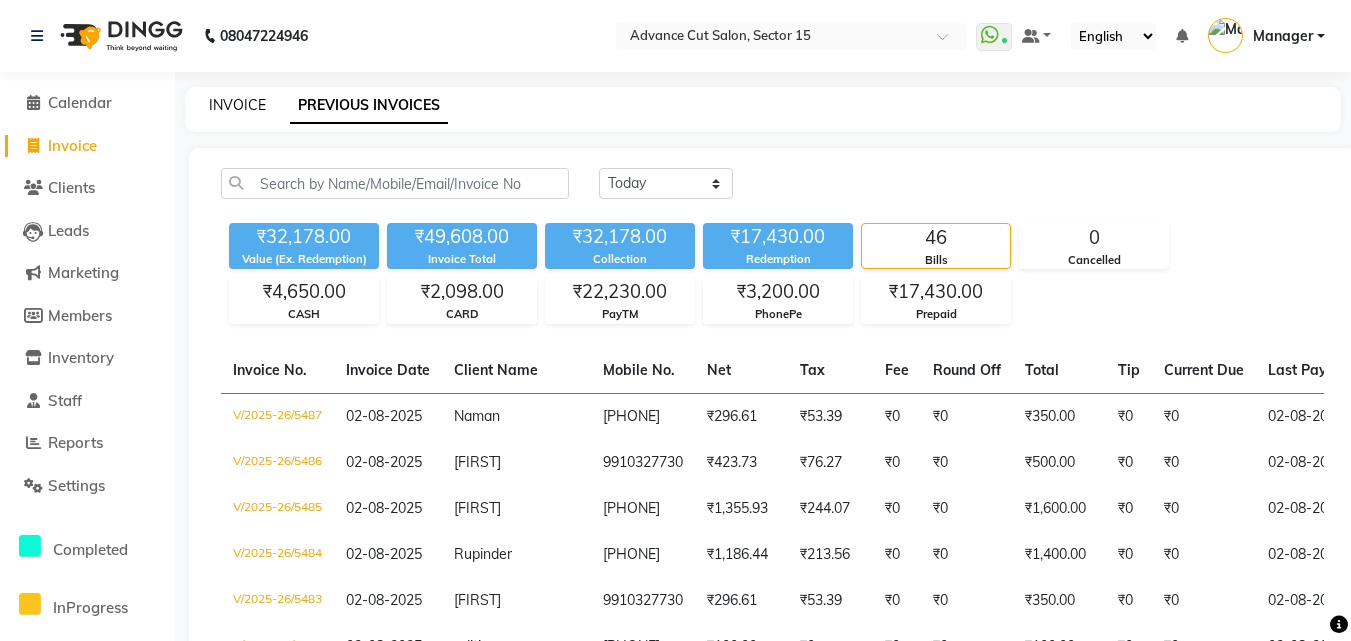 click on "INVOICE" 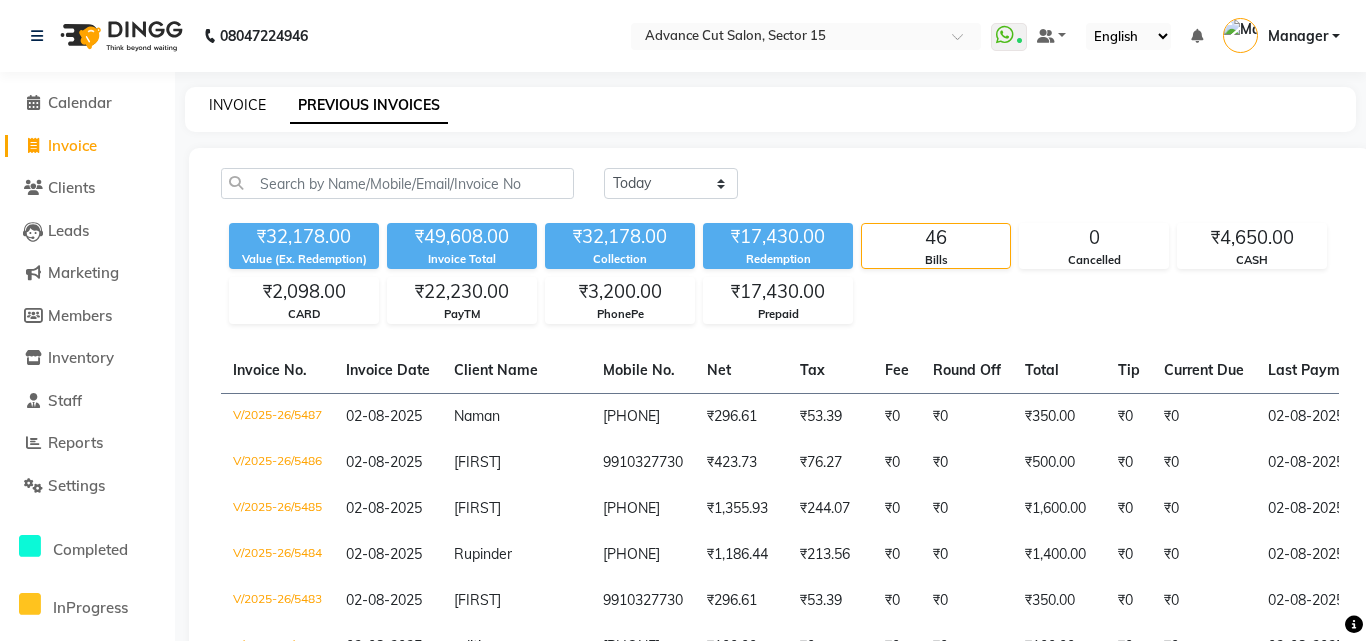 select on "service" 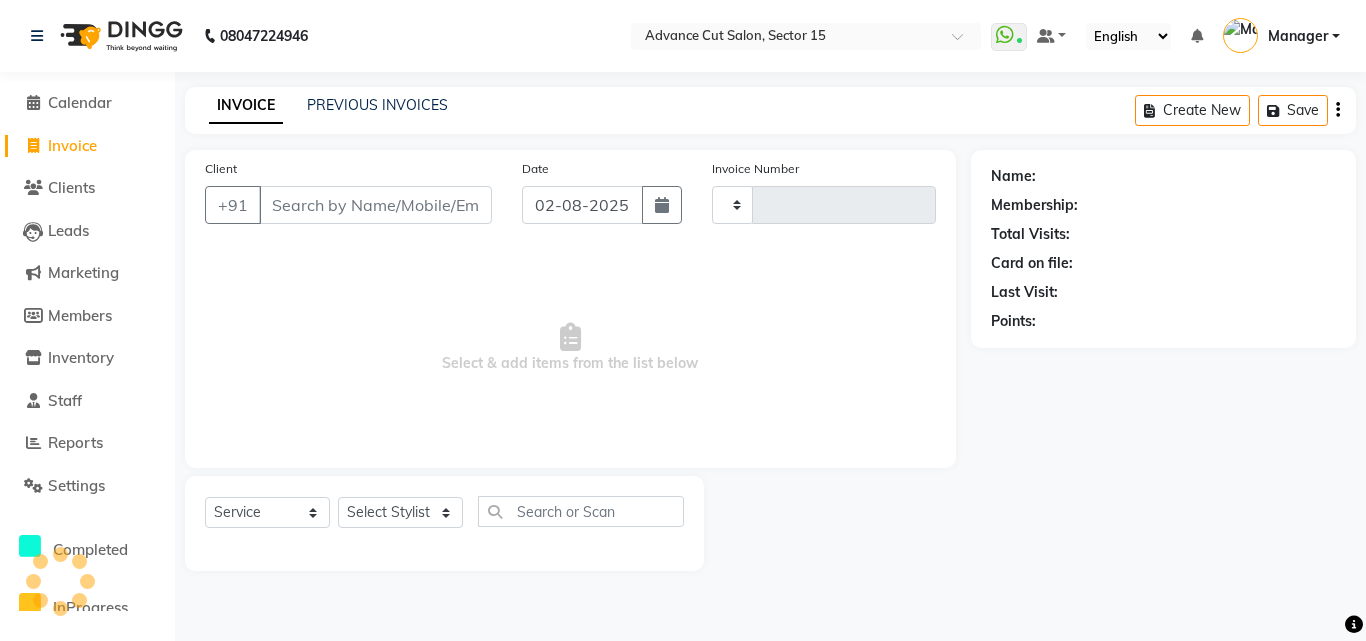 type on "5488" 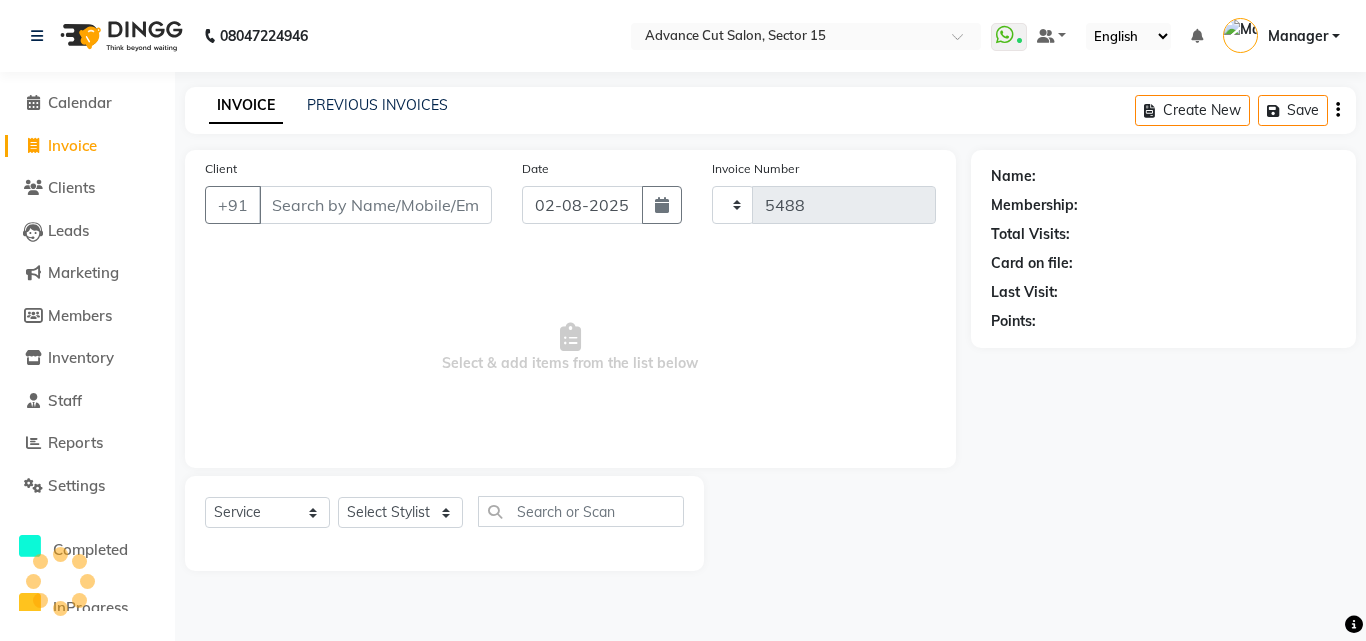 select on "6255" 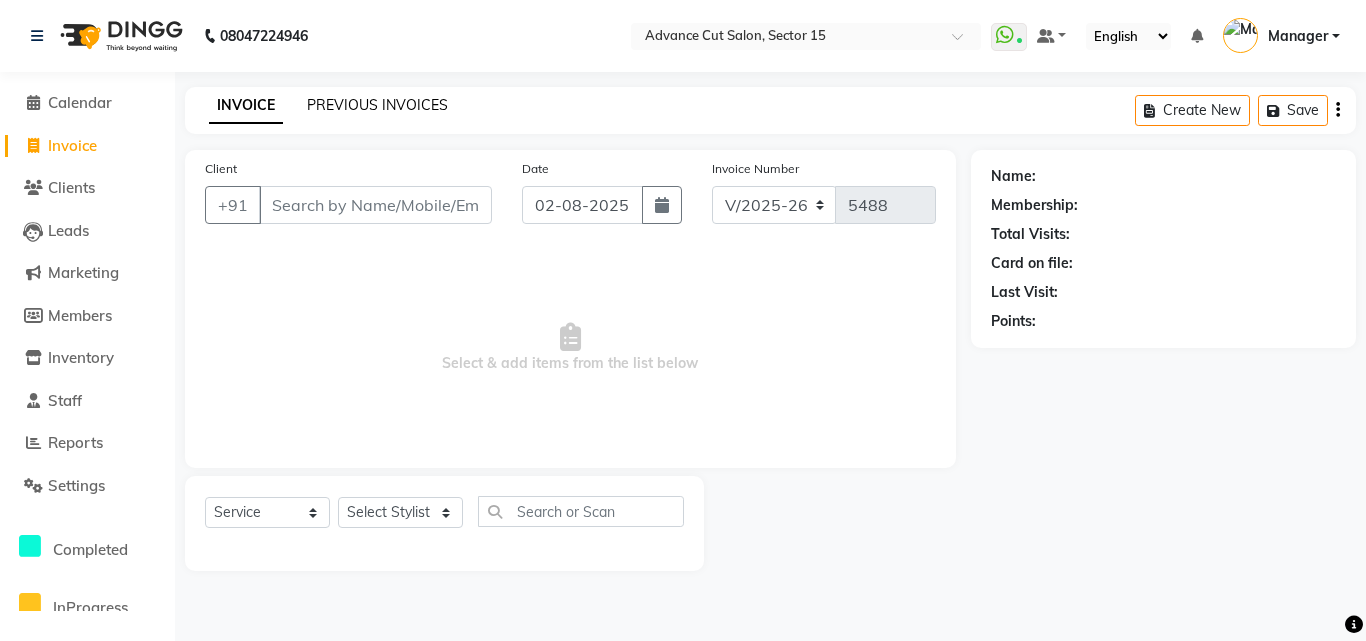 click on "PREVIOUS INVOICES" 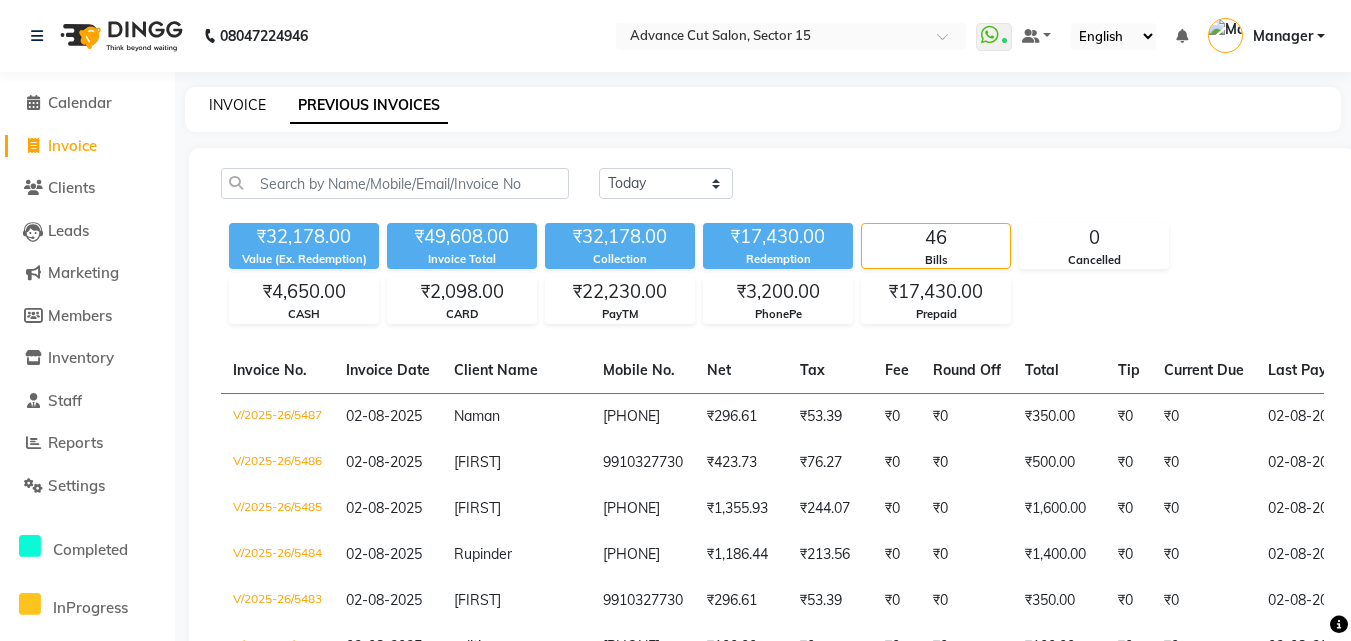 click on "INVOICE" 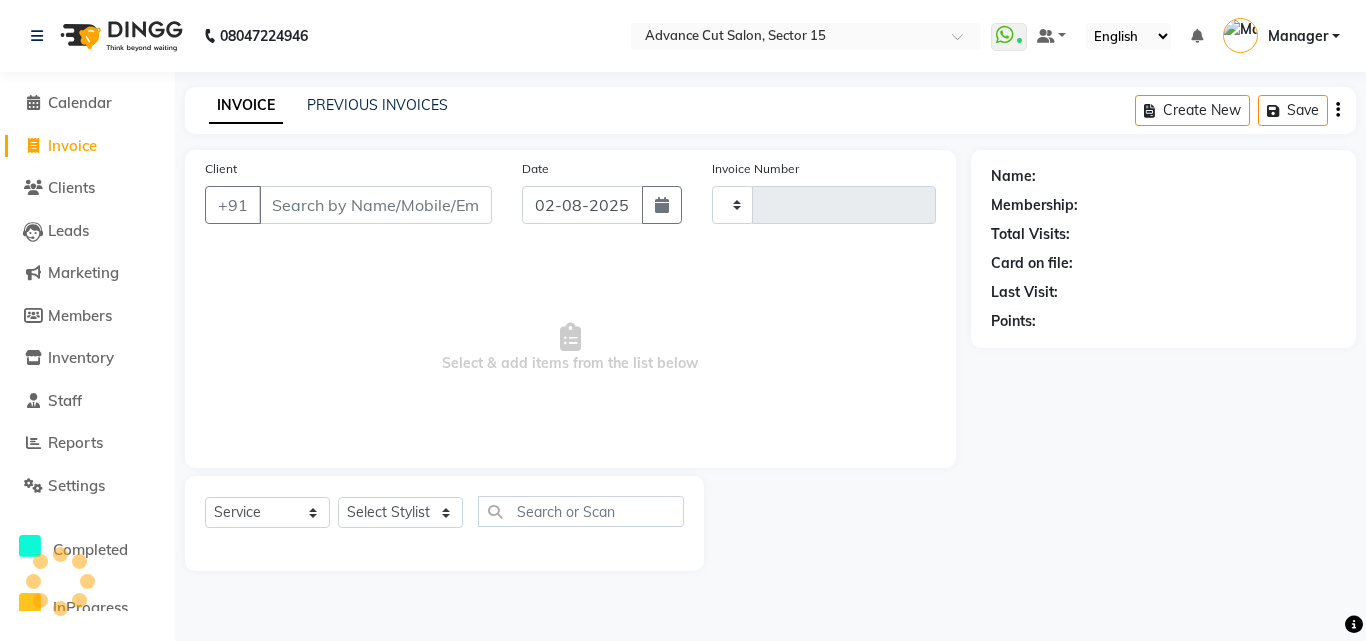 type on "5488" 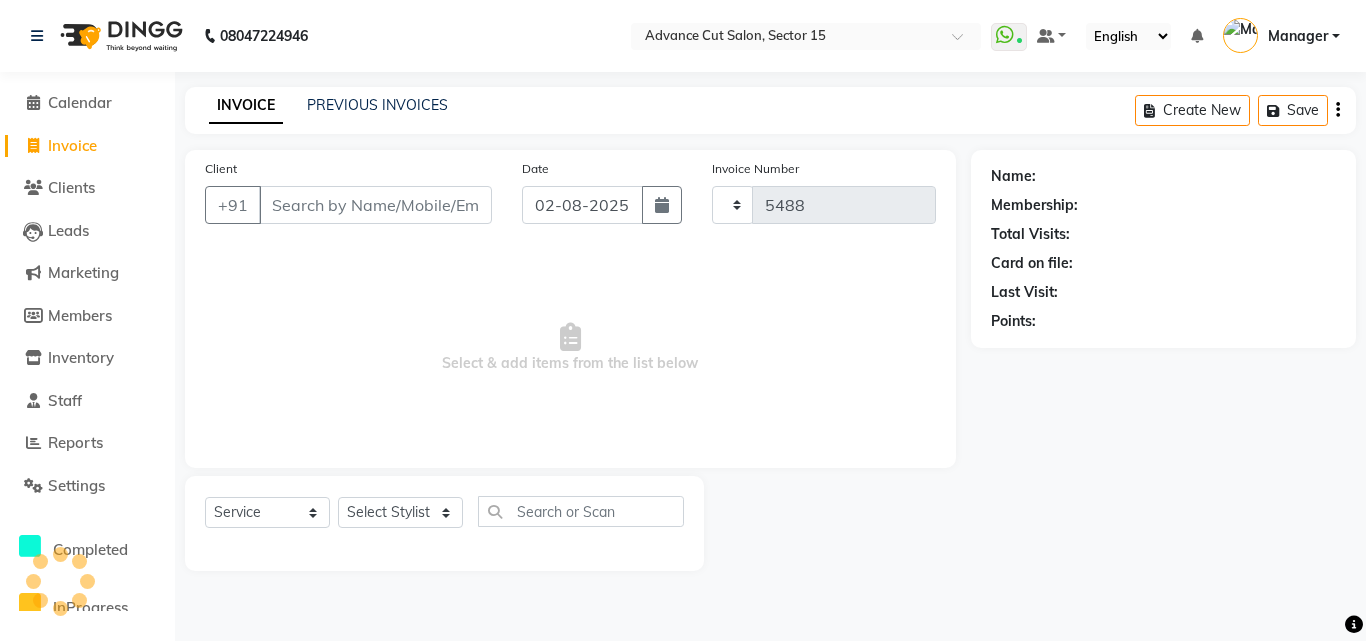 select on "6255" 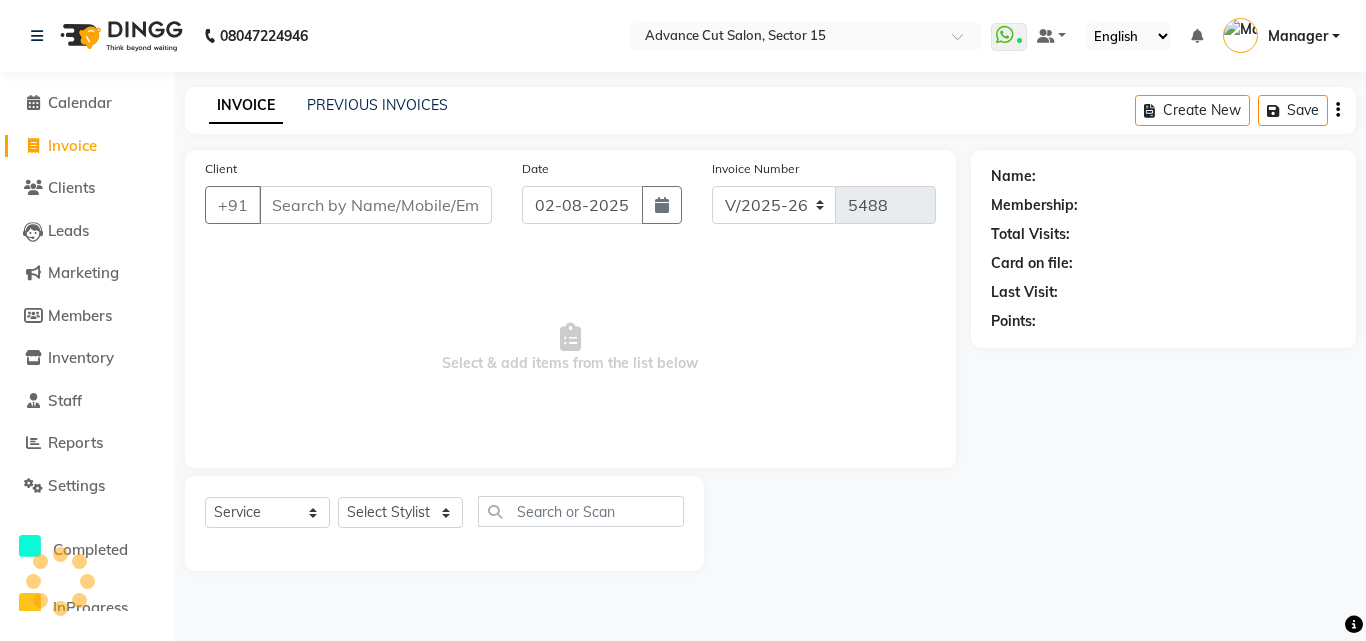 click on "Client" at bounding box center (375, 205) 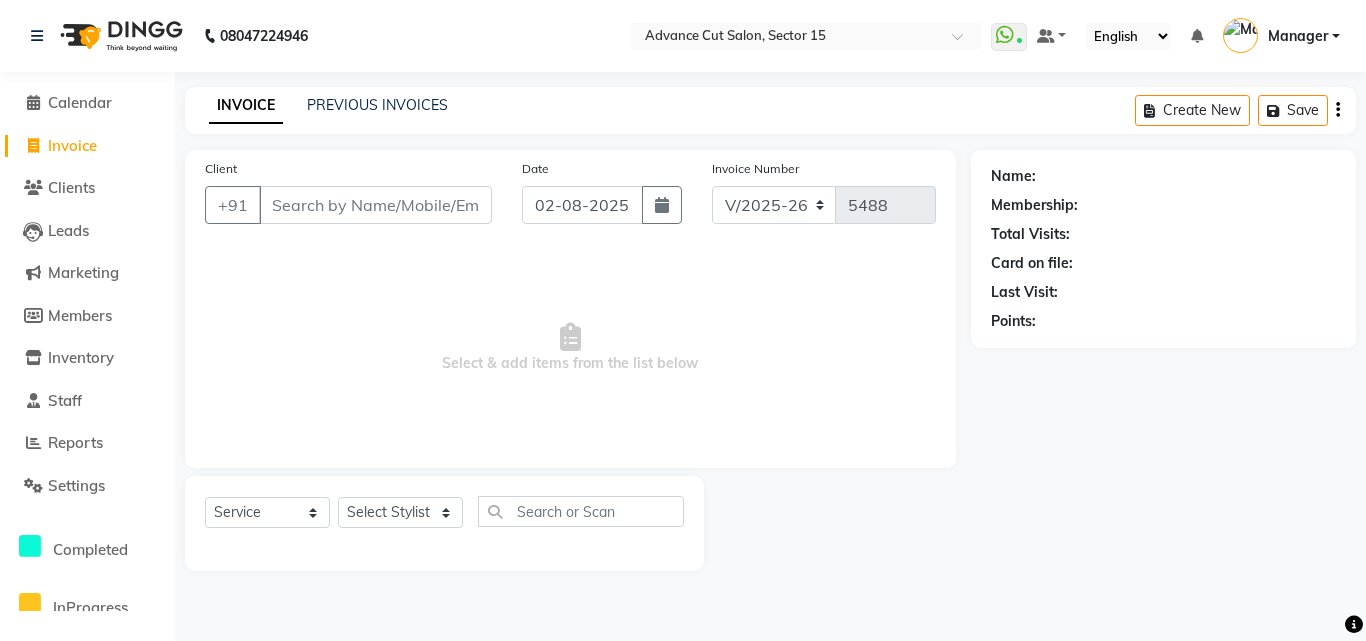 click on "Client" at bounding box center (375, 205) 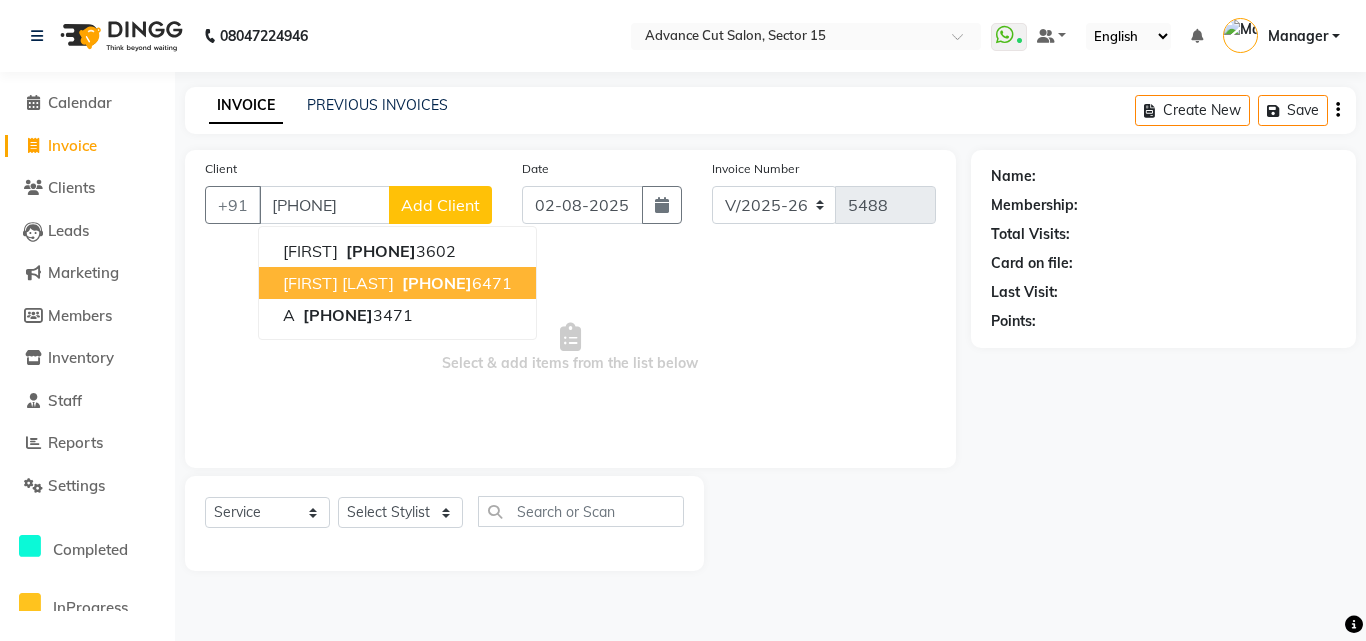 click on "[PHONE]" at bounding box center (437, 283) 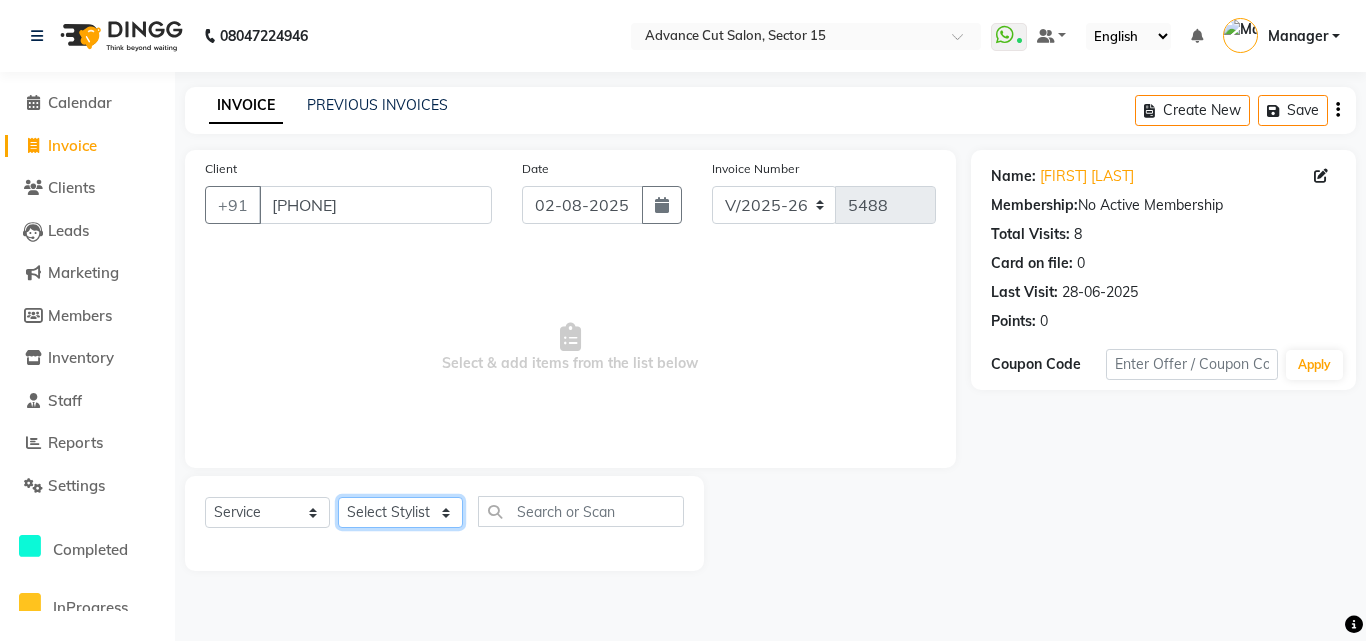click on "Select Stylist Advance Cut [FIRST] [LAST] [FIRST] [FIRST] [FIRST] [FIRST] [FIRST] [FIRST] [FIRST] [FIRST] [FIRST] [FIRST] [FIRST] [FIRST] [FIRST] [FIRST] [FIRST] [FIRST] [FIRST] [FIRST] [FIRST] [FIRST] [FIRST]" 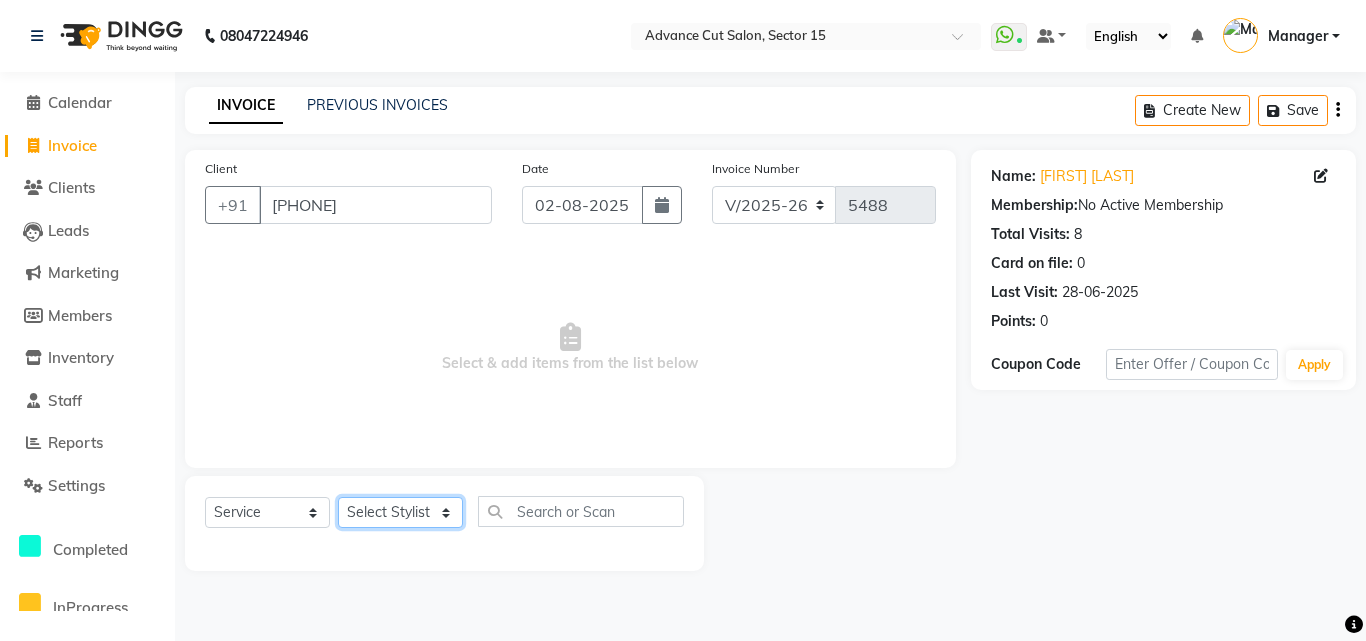 select on "46501" 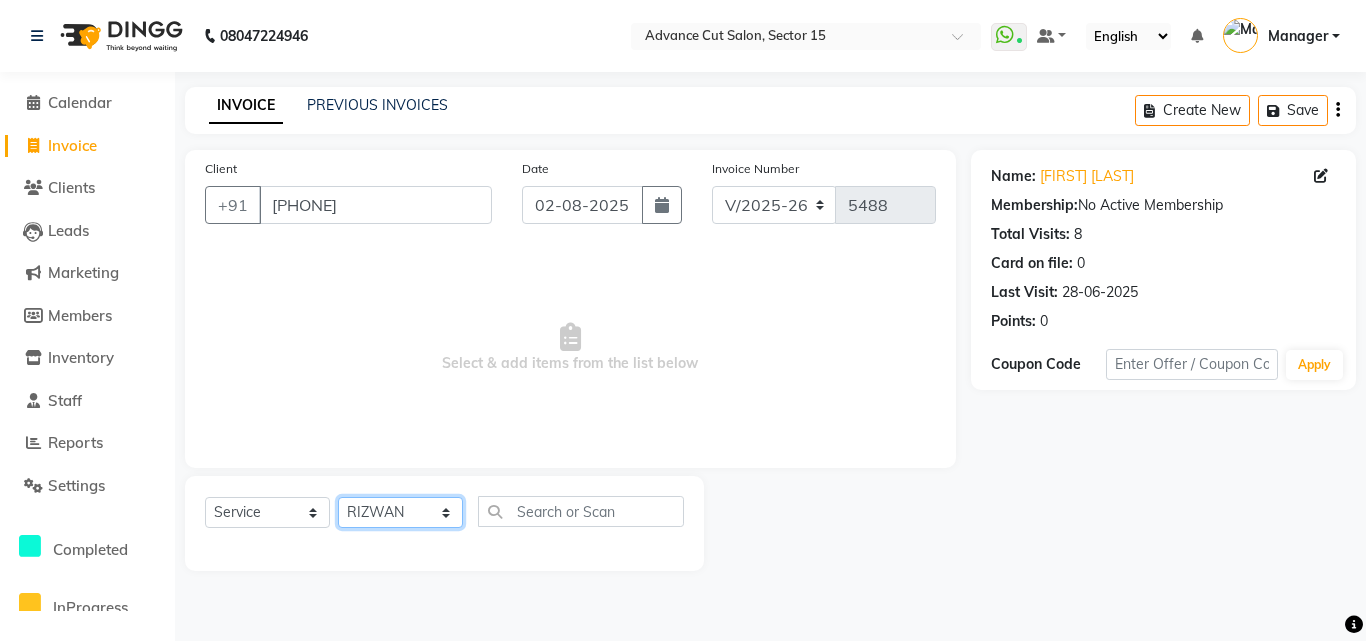 click on "Select Stylist Advance Cut [FIRST] [LAST] [FIRST] [FIRST] [FIRST] [FIRST] [FIRST] [FIRST] [FIRST] [FIRST] [FIRST] [FIRST] [FIRST] [FIRST] [FIRST] [FIRST] [FIRST] [FIRST] [FIRST] [FIRST] [FIRST] [FIRST] [FIRST]" 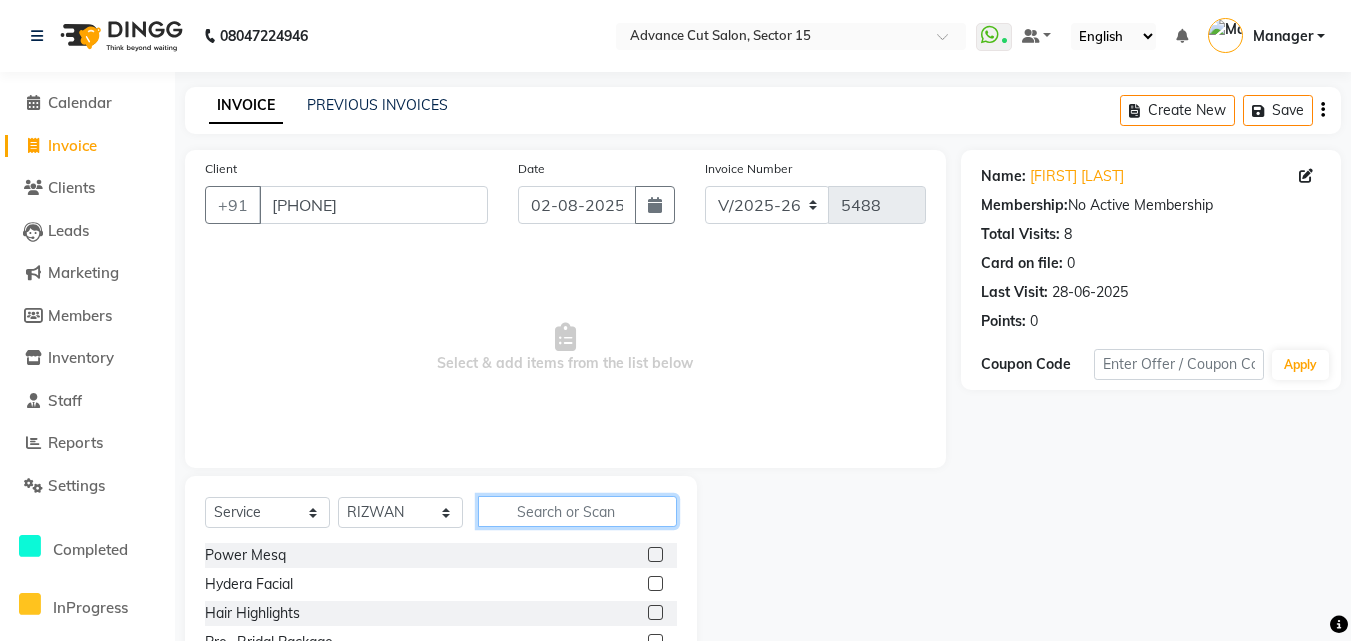 click 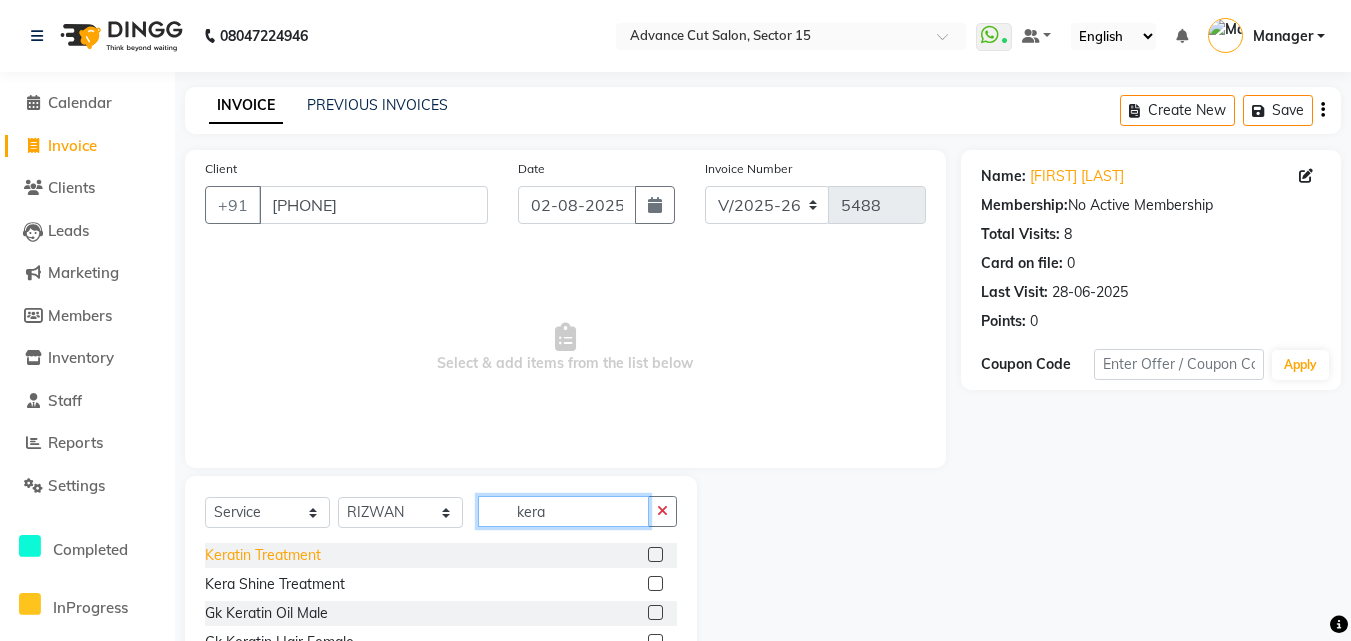 type on "kera" 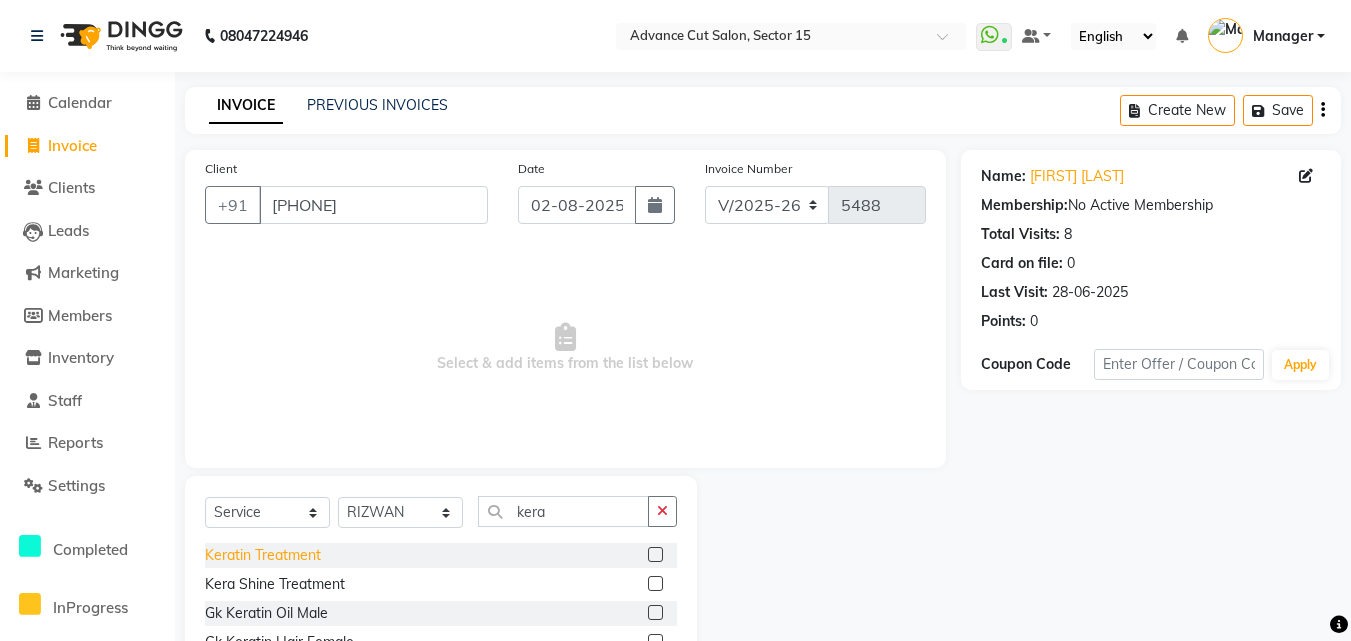 click on "Keratin Treatment" 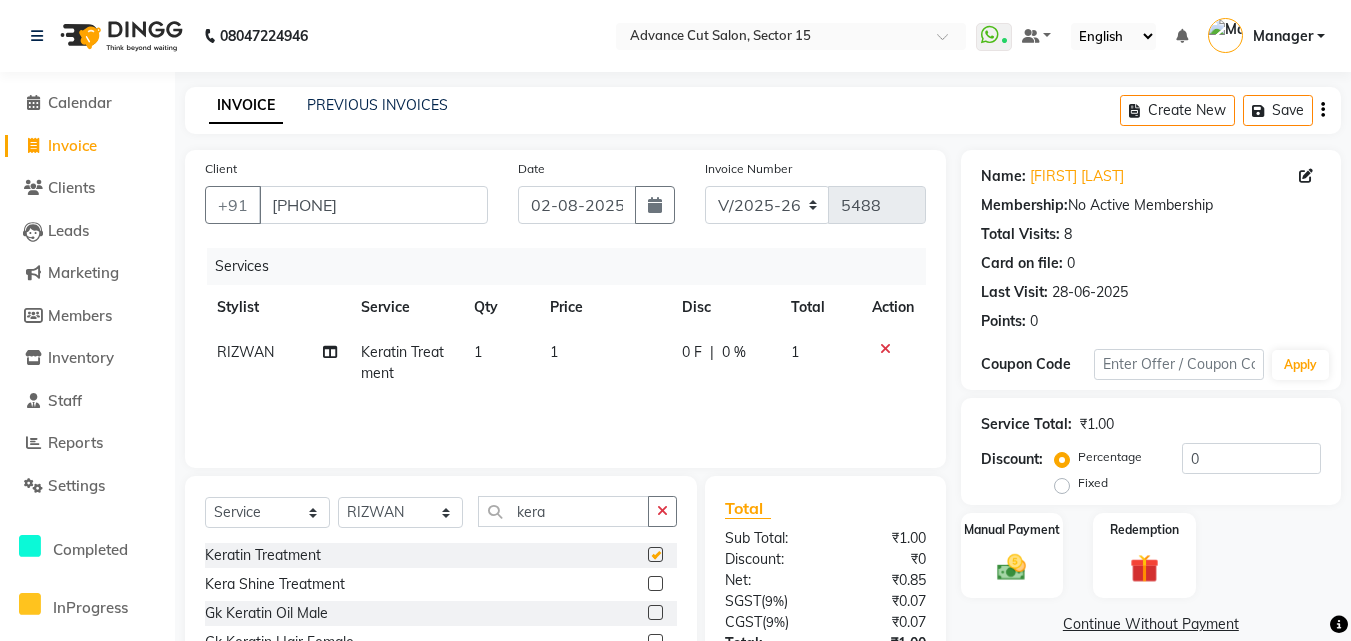 checkbox on "false" 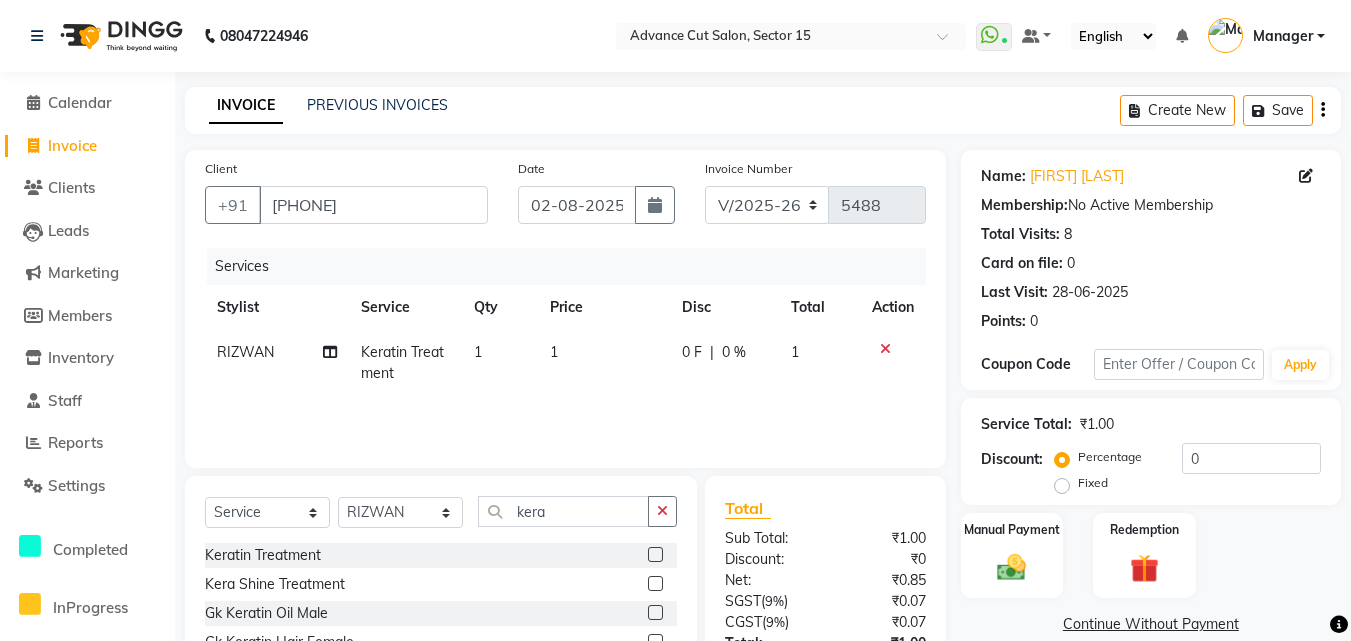 click on "1" 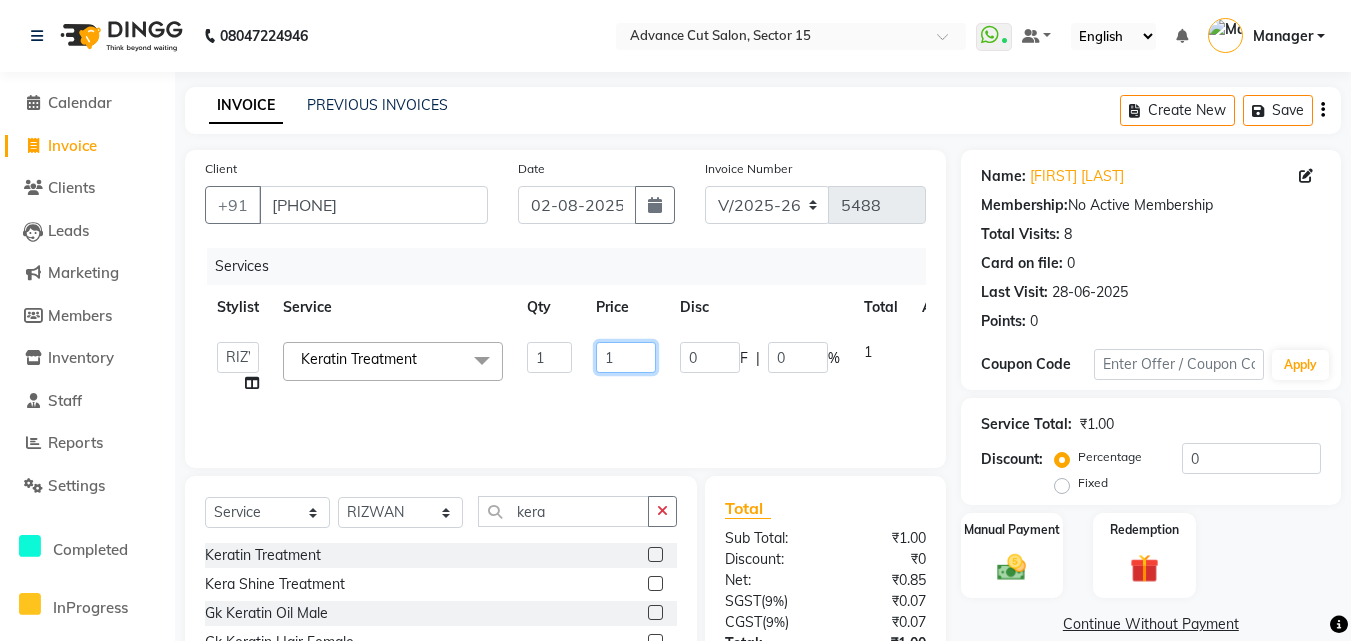click on "1" 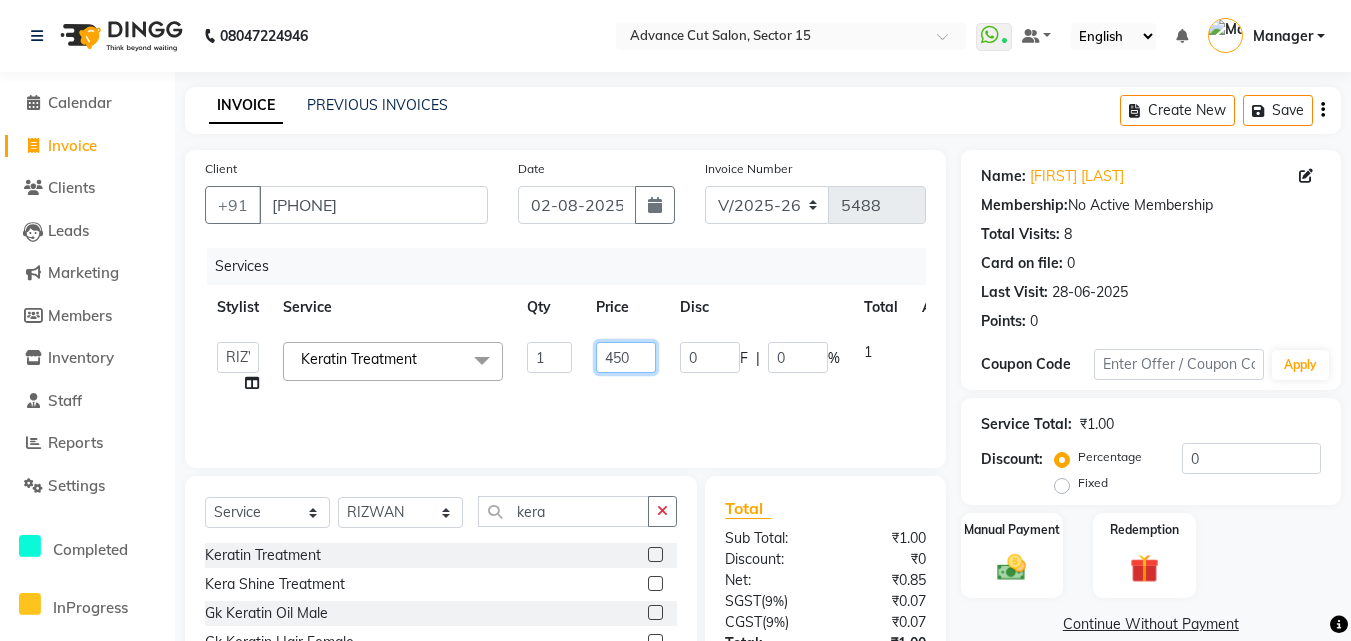 type on "4500" 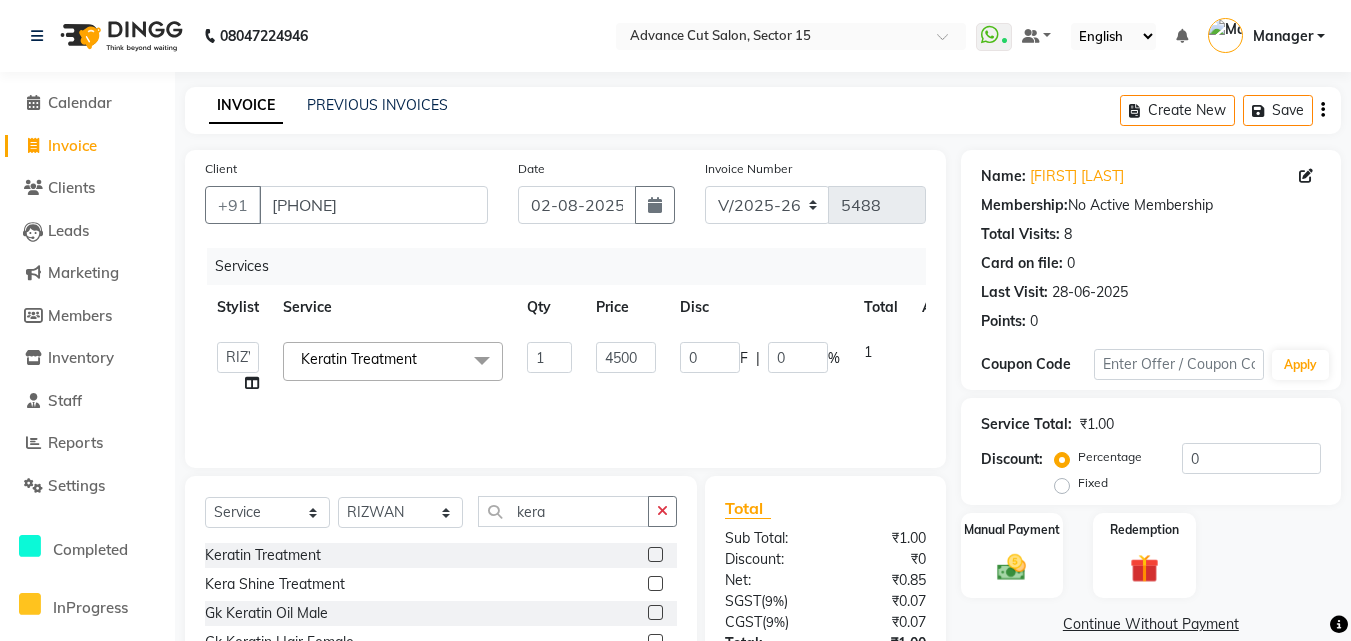 click on "Services" 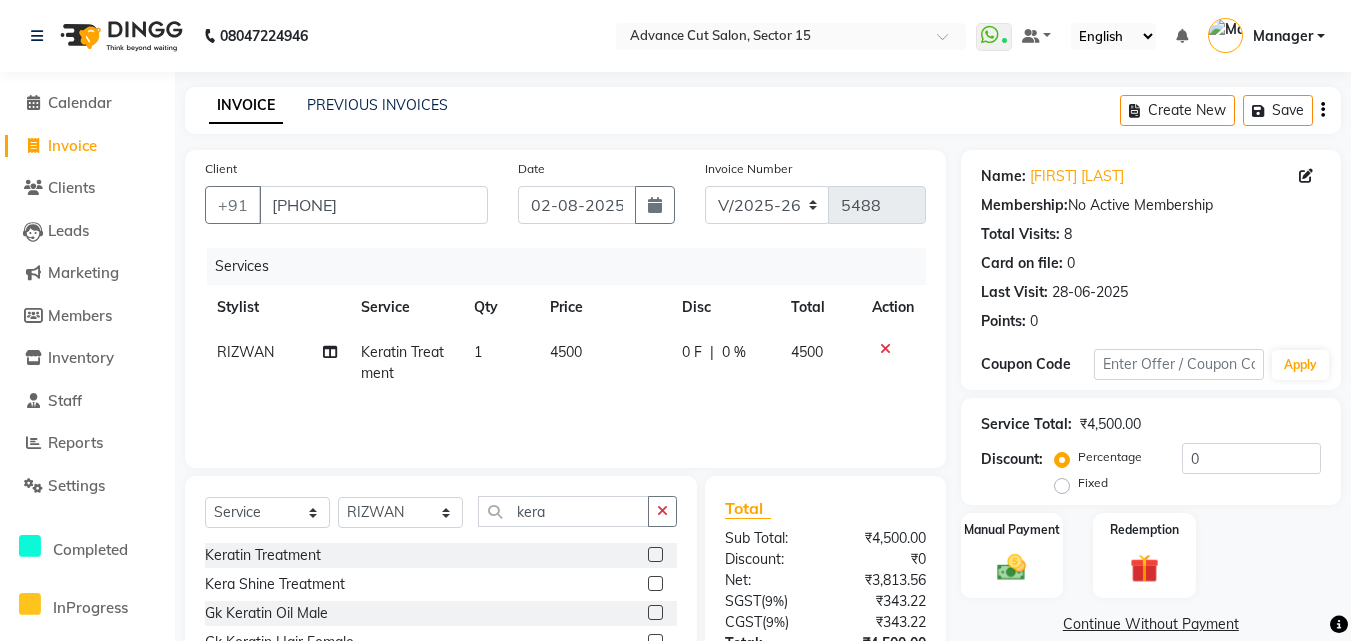 scroll, scrollTop: 159, scrollLeft: 0, axis: vertical 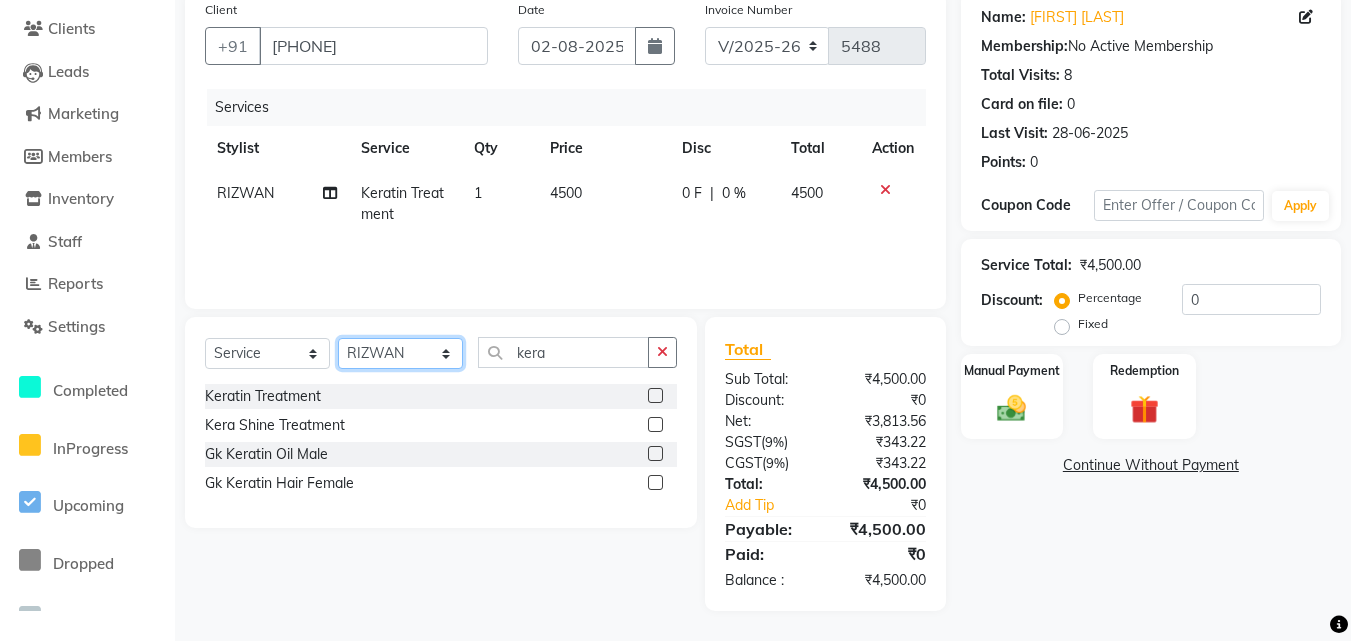 click on "Select Stylist Advance Cut [FIRST] [LAST] [FIRST] [FIRST] [FIRST] [FIRST] [FIRST] [FIRST] [FIRST] [FIRST] [FIRST] [FIRST] [FIRST] [FIRST] [FIRST] [FIRST] [FIRST] [FIRST] [FIRST] [FIRST] [FIRST] [FIRST] [FIRST]" 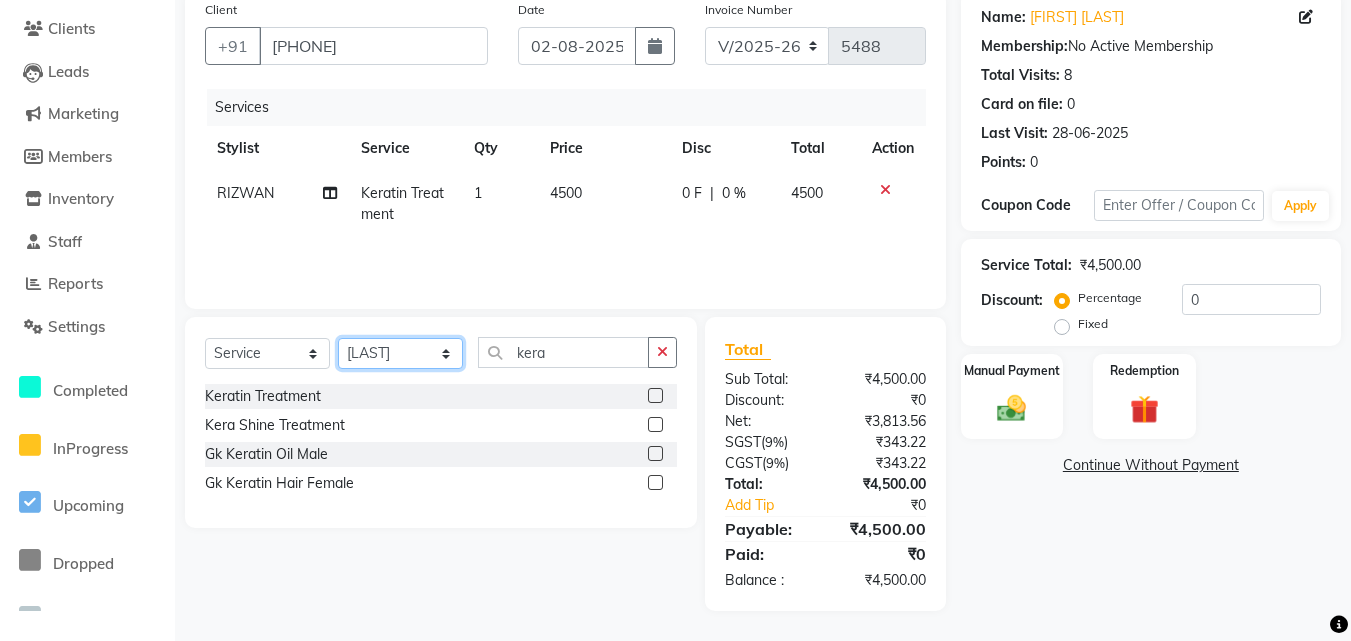 click on "Select Stylist Advance Cut [FIRST] [LAST] [FIRST] [FIRST] [FIRST] [FIRST] [FIRST] [FIRST] [FIRST] [FIRST] [FIRST] [FIRST] [FIRST] [FIRST] [FIRST] [FIRST] [FIRST] [FIRST] [FIRST] [FIRST] [FIRST] [FIRST] [FIRST]" 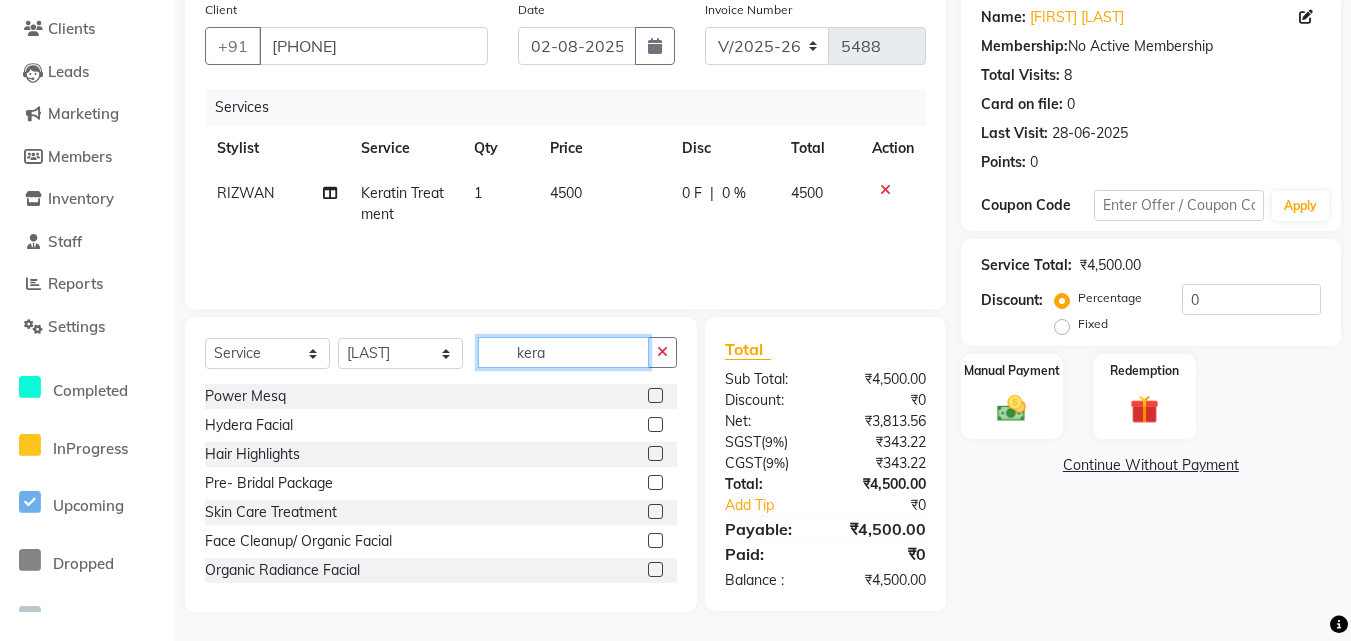 click on "kera" 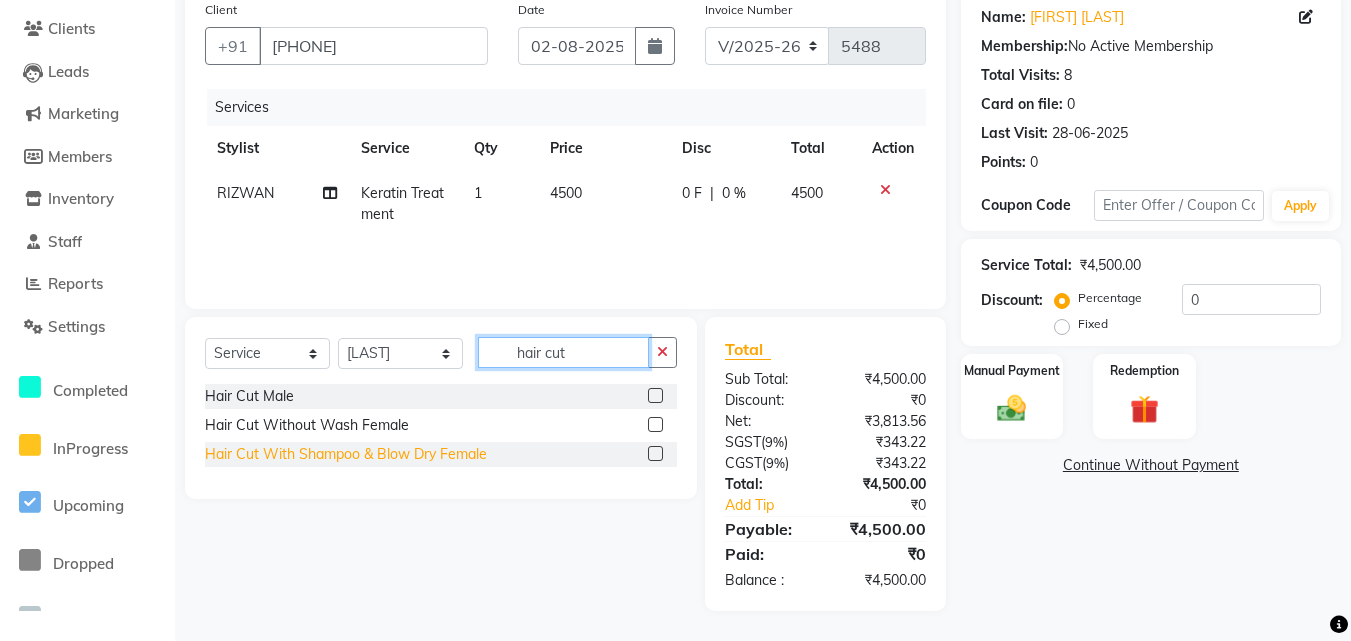 type on "hair cut" 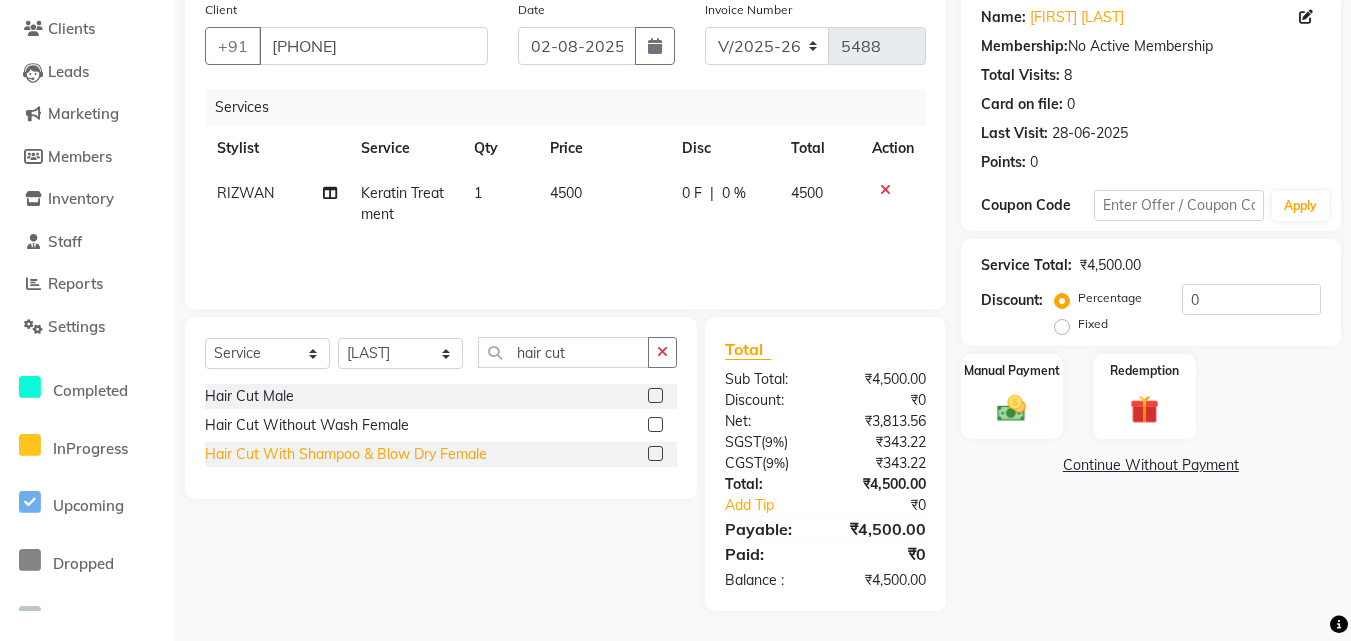 click on "Hair Cut With Shampoo & Blow Dry Female" 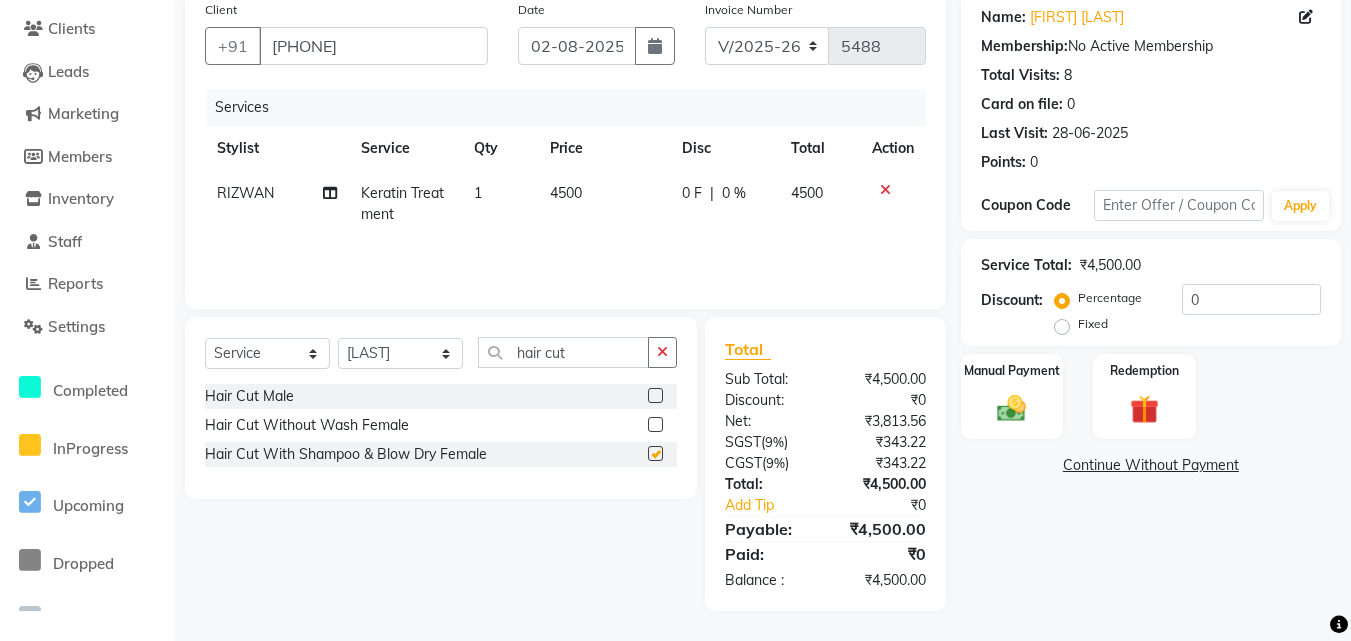 checkbox on "false" 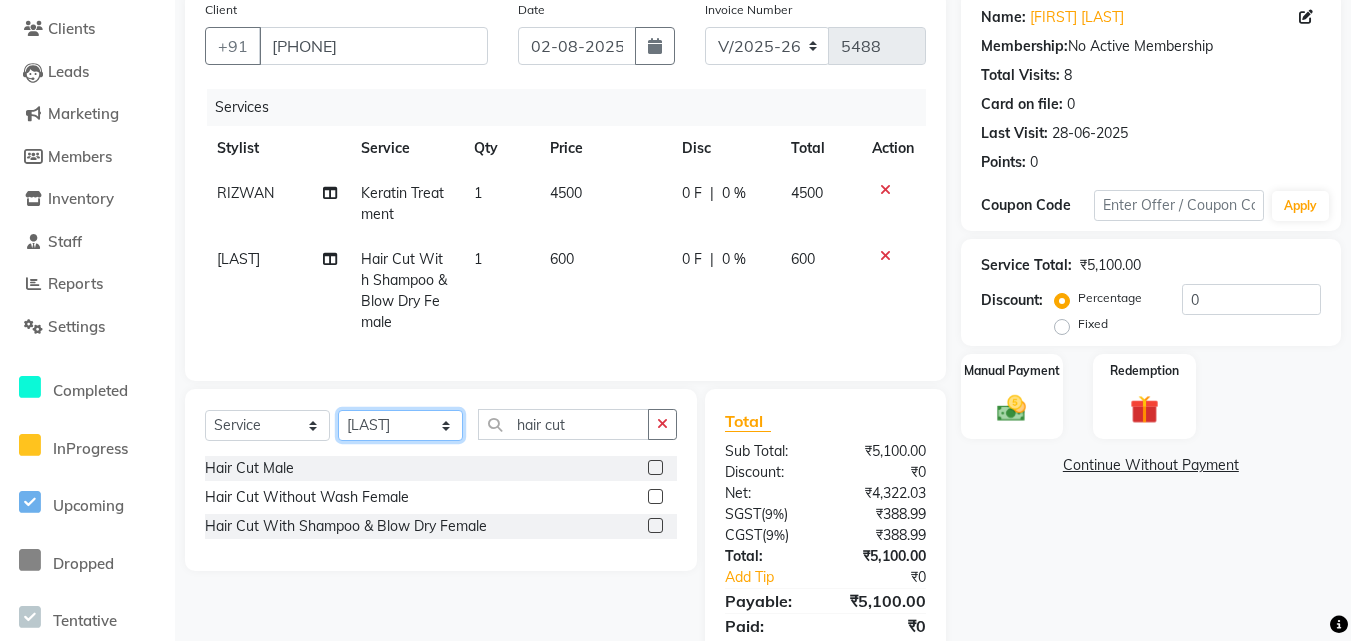 click on "Select Stylist Advance Cut [FIRST] [LAST] [FIRST] [FIRST] [FIRST] [FIRST] [FIRST] [FIRST] [FIRST] [FIRST] [FIRST] [FIRST] [FIRST] [FIRST] [FIRST] [FIRST] [FIRST] [FIRST] [FIRST] [FIRST] [FIRST] [FIRST] [FIRST]" 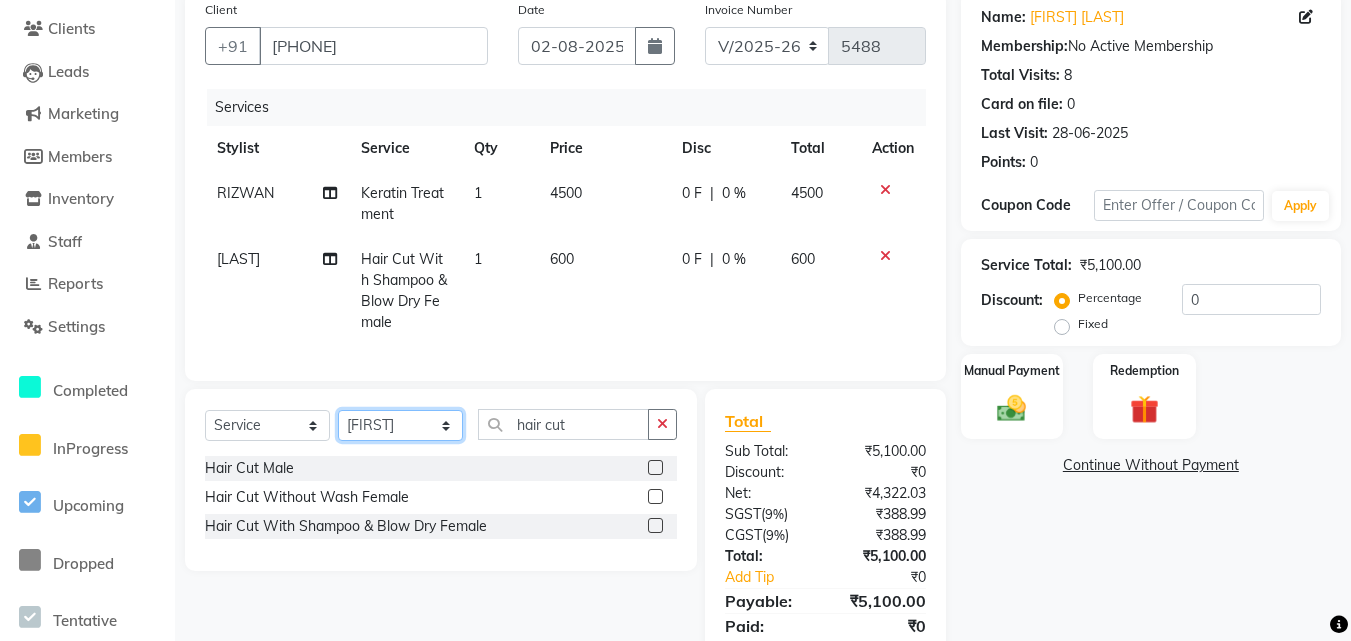 click on "Select Stylist Advance Cut [FIRST] [LAST] [FIRST] [FIRST] [FIRST] [FIRST] [FIRST] [FIRST] [FIRST] [FIRST] [FIRST] [FIRST] [FIRST] [FIRST] [FIRST] [FIRST] [FIRST] [FIRST] [FIRST] [FIRST] [FIRST] [FIRST] [FIRST]" 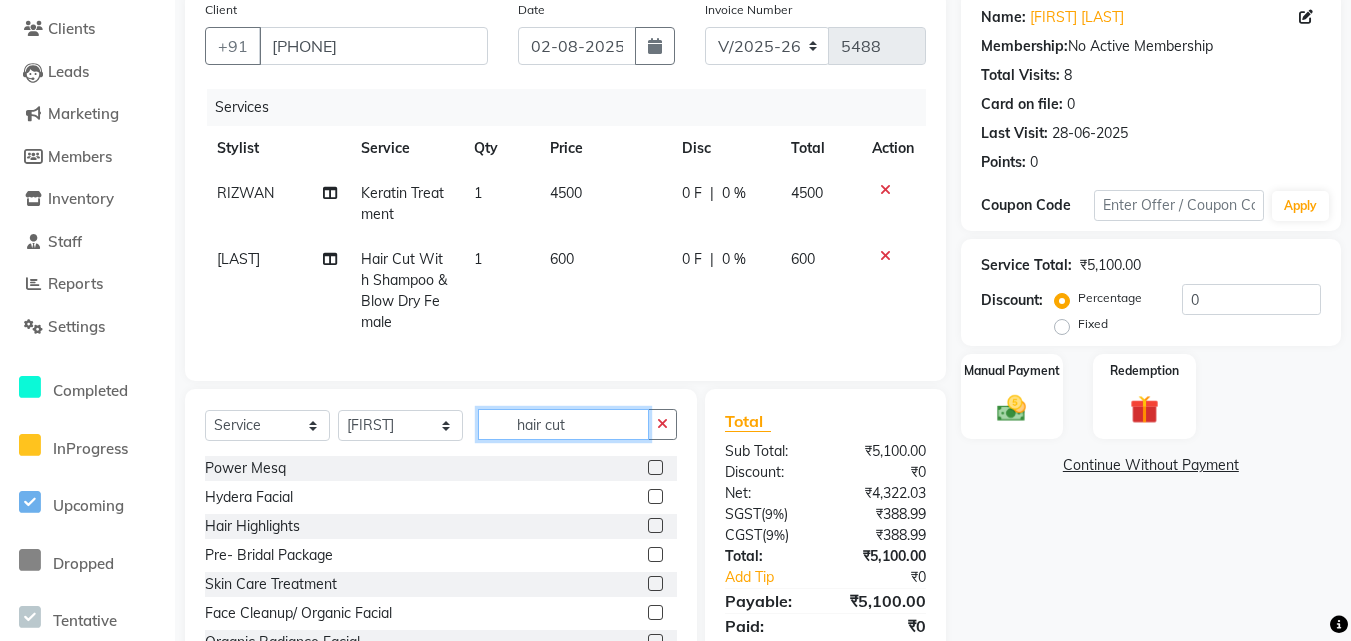 click on "hair cut" 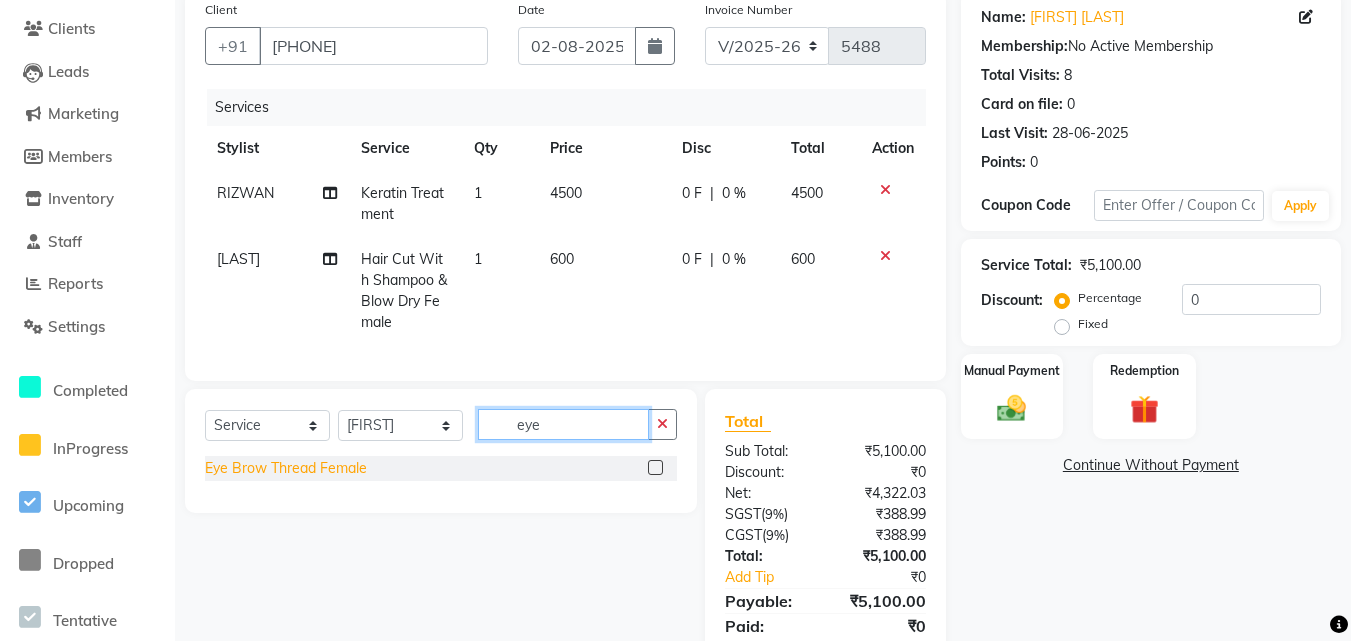 type on "eye" 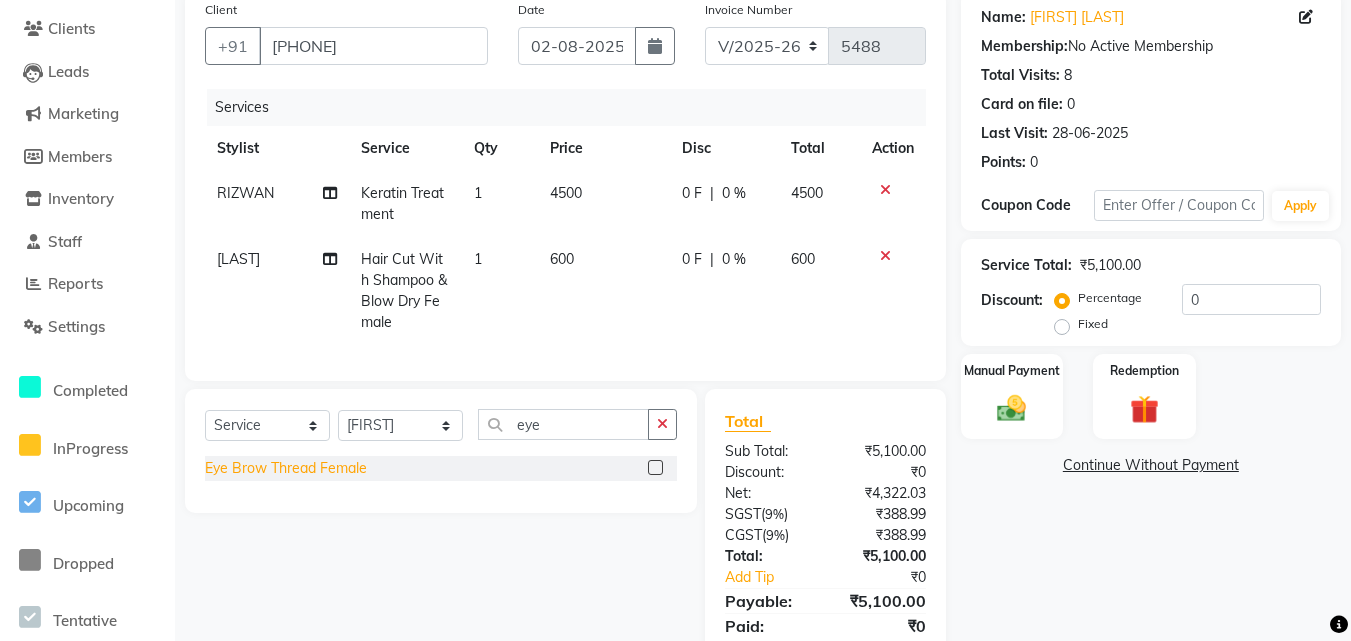 click on "Eye Brow Thread Female" 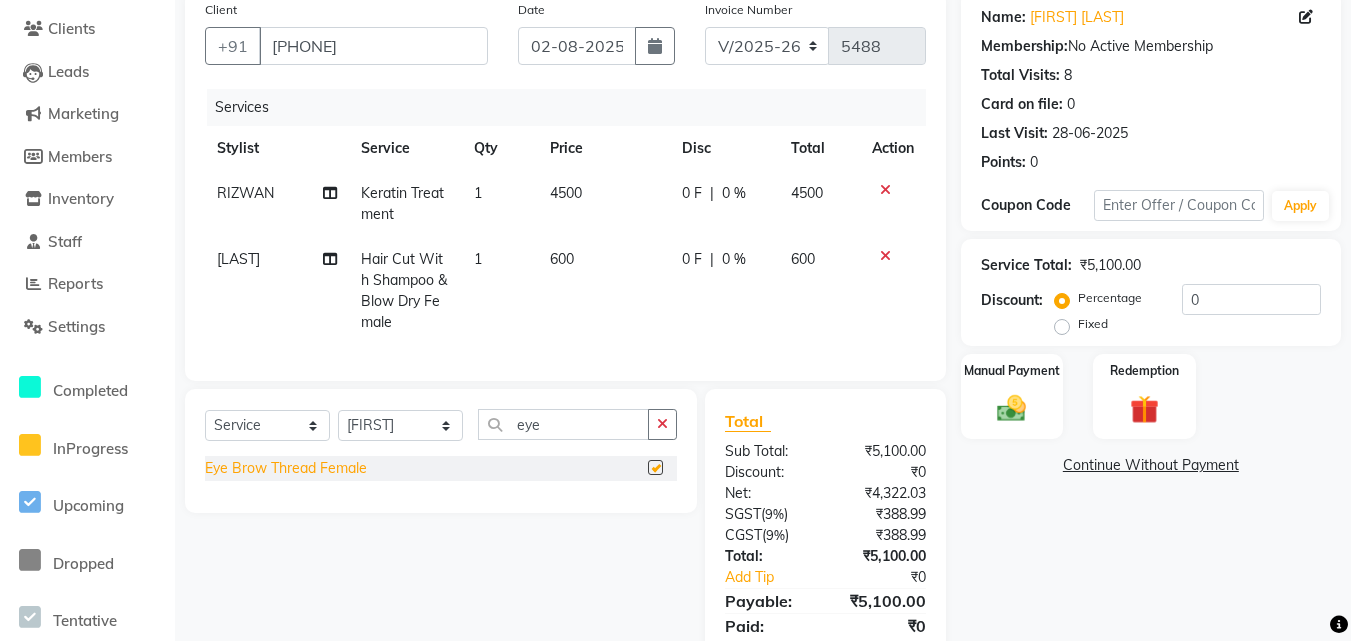 checkbox on "false" 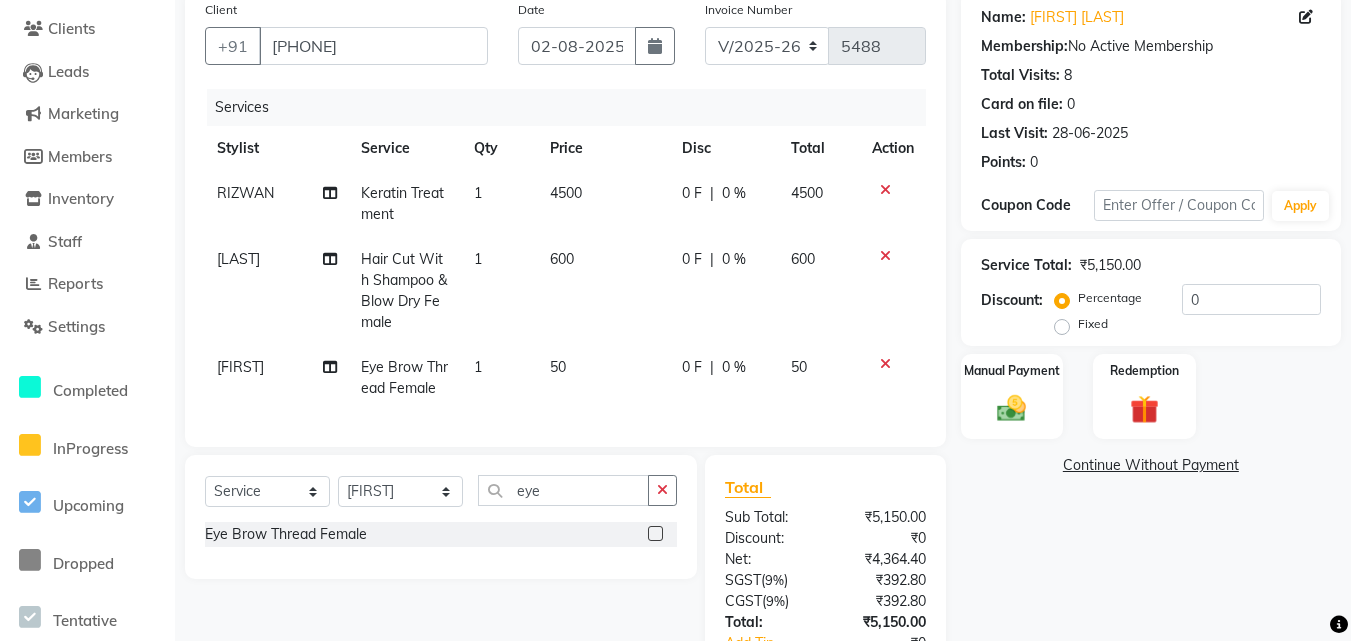 click on "600" 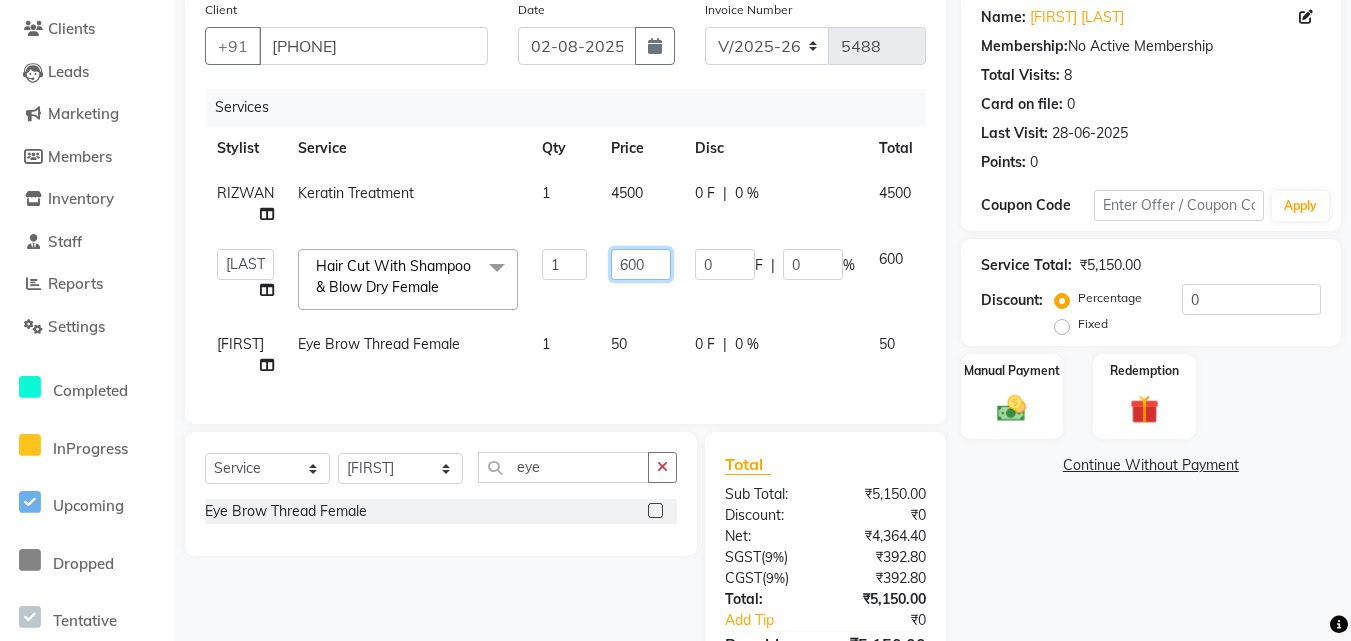 click on "600" 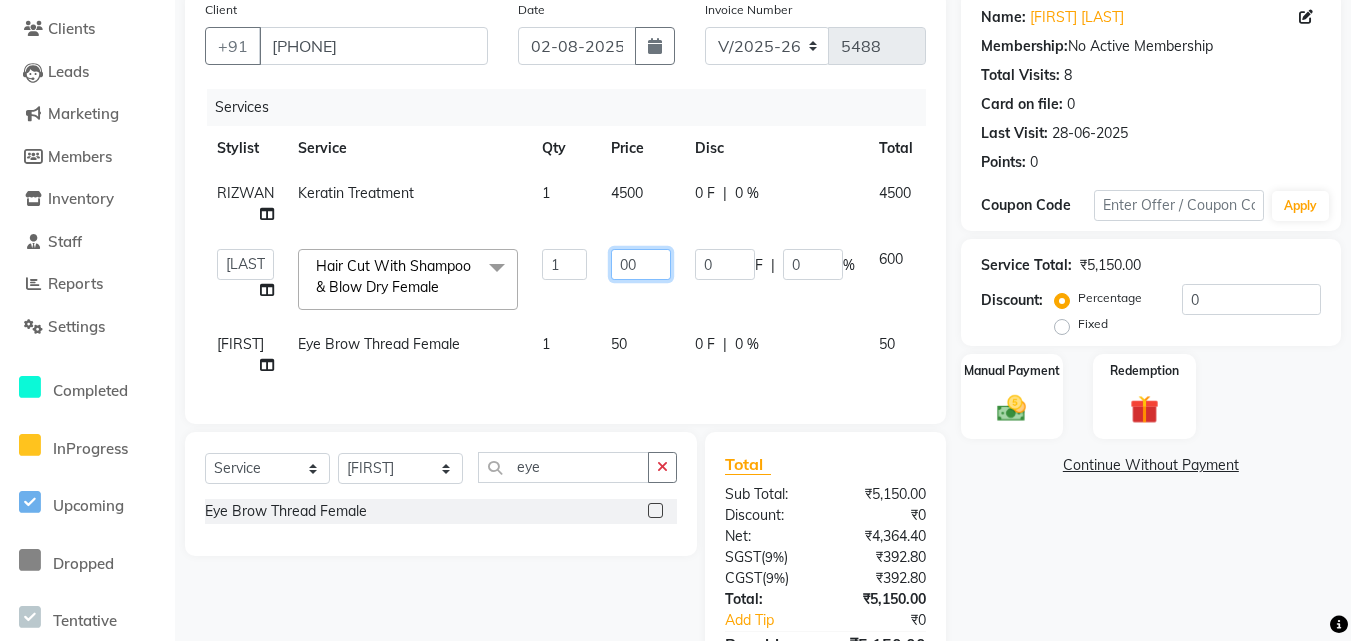type on "500" 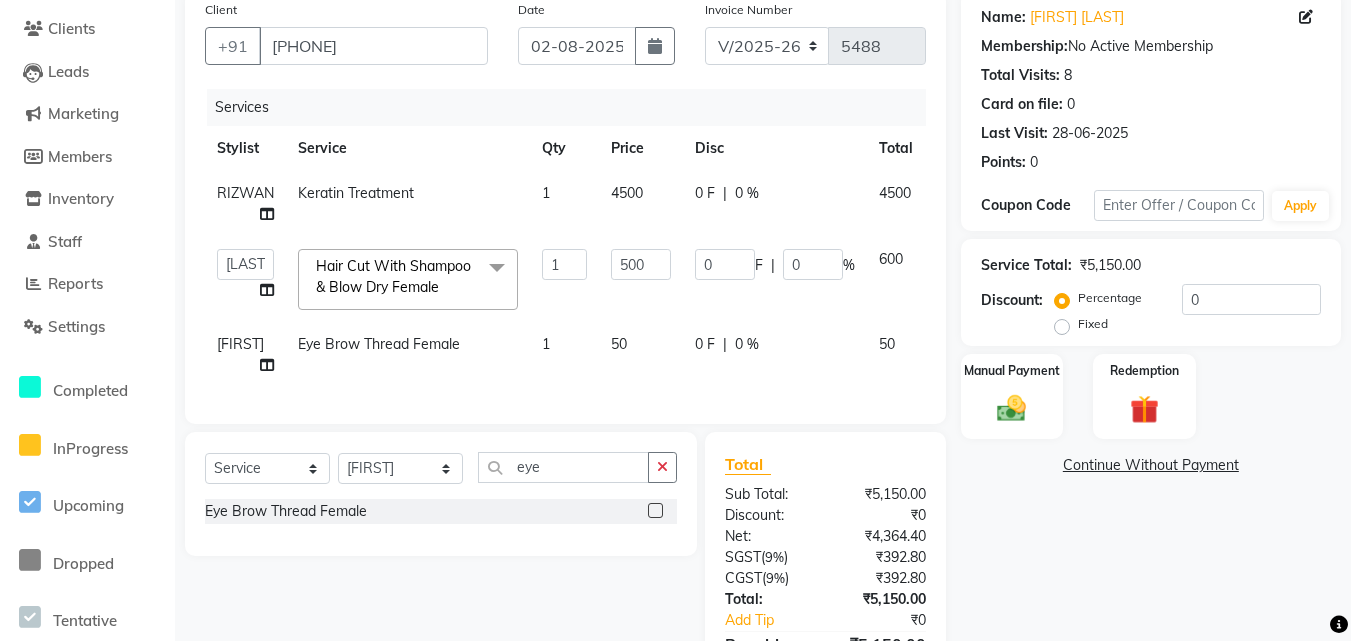 click on "Name: [FIRST] [LAST] Membership: No Active Membership Total Visits: 8 Card on file: 0 Last Visit: 28-06-2025 Points: 0 Coupon Code Apply Service Total: ₹5,150.00 Discount: Percentage Fixed 0 Manual Payment Redemption Continue Without Payment" 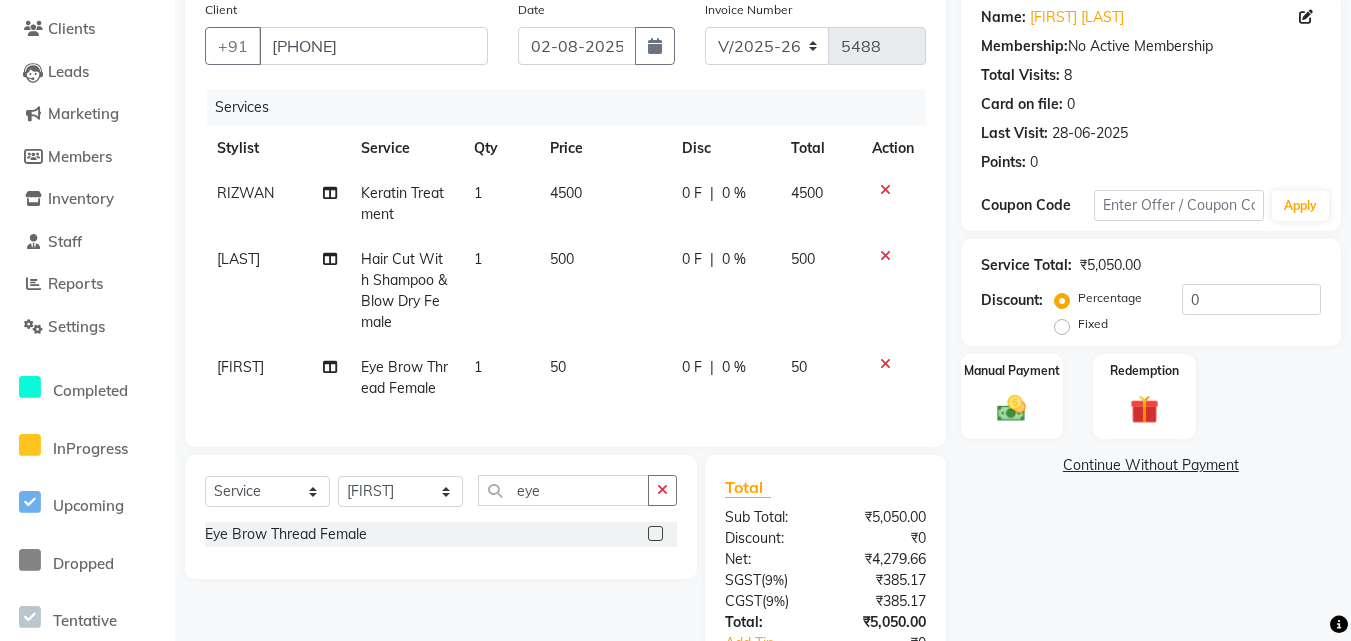 scroll, scrollTop: 312, scrollLeft: 0, axis: vertical 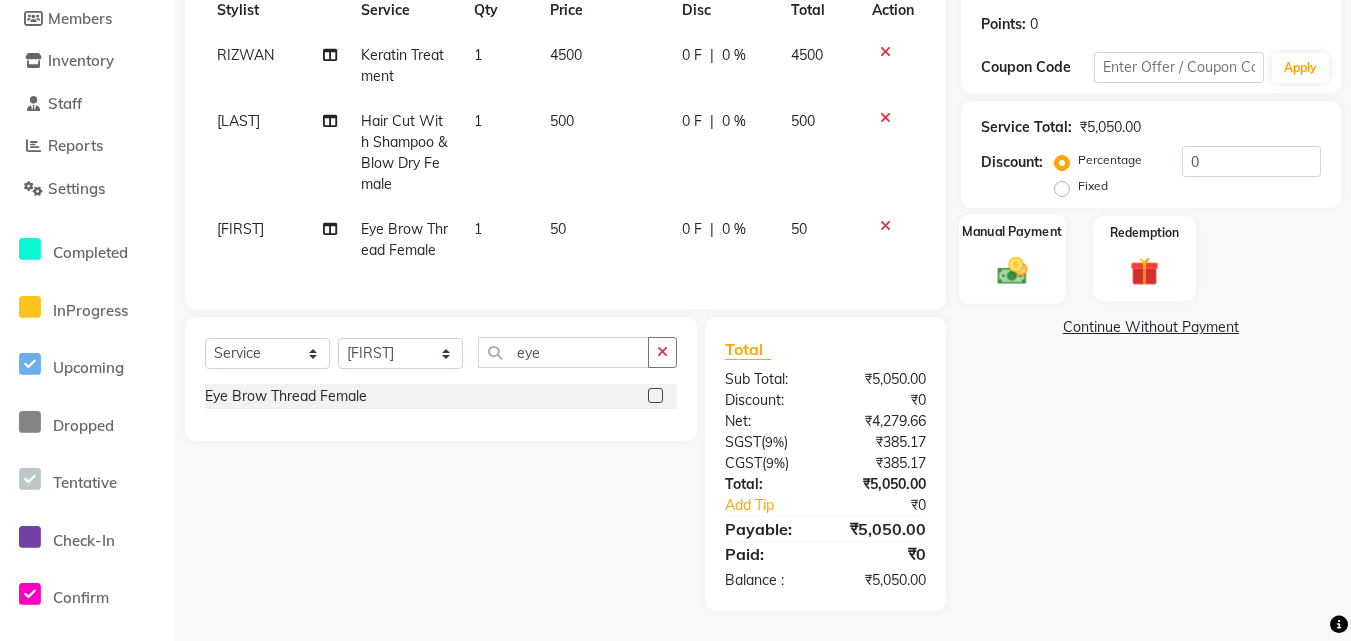 click on "Manual Payment" 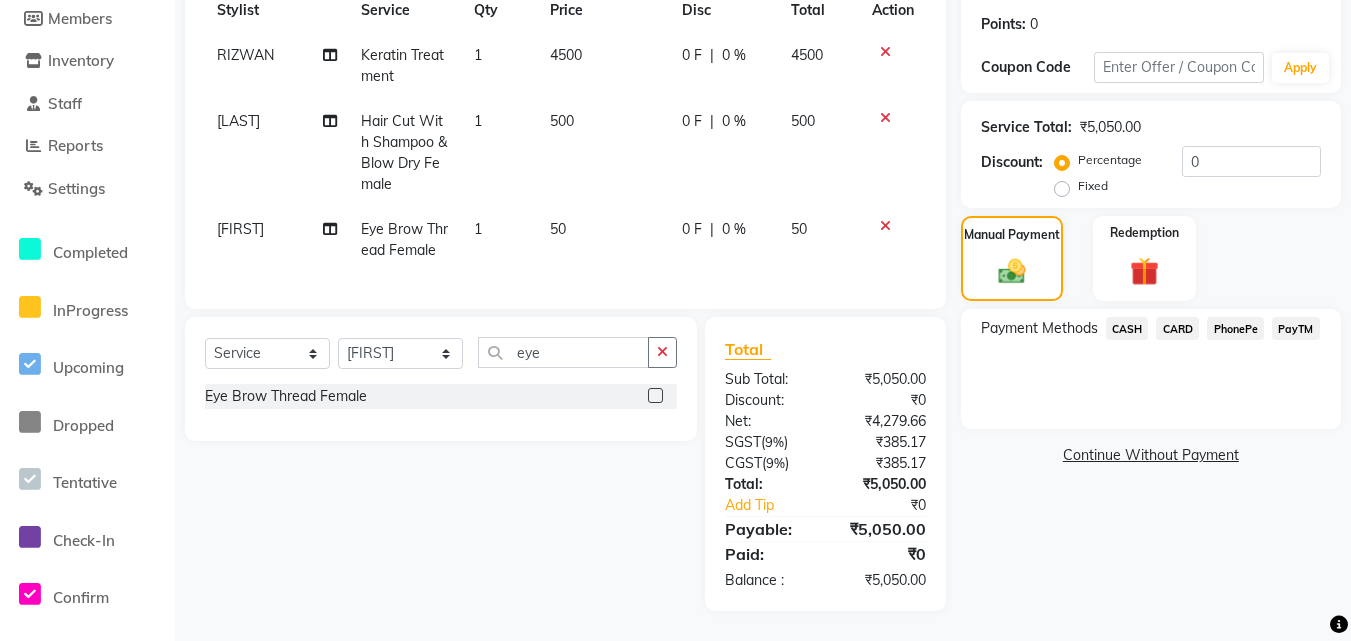 click on "CARD" 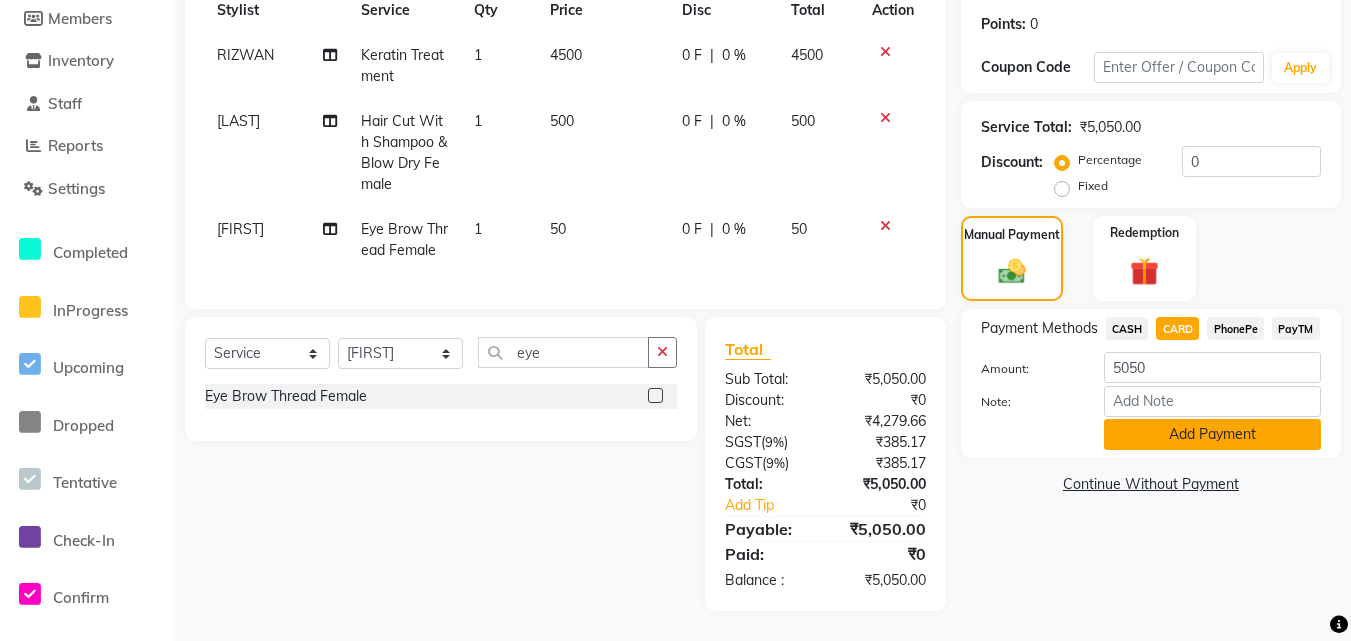 click on "Add Payment" 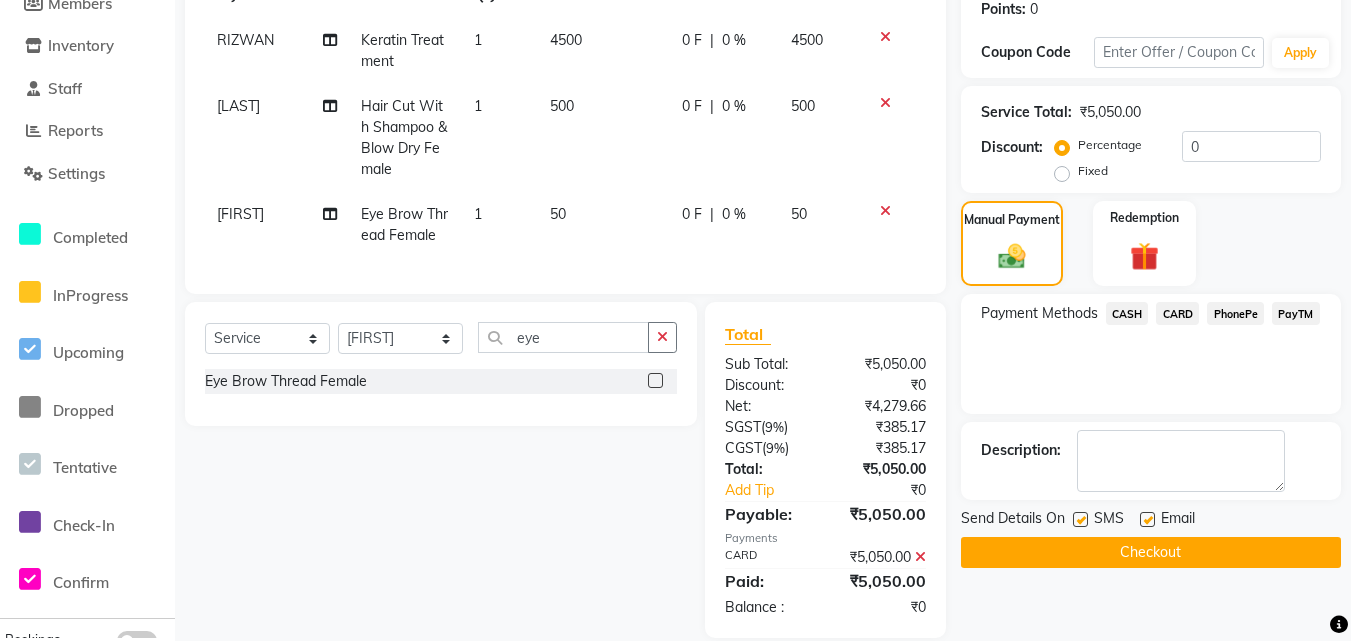 scroll, scrollTop: 354, scrollLeft: 0, axis: vertical 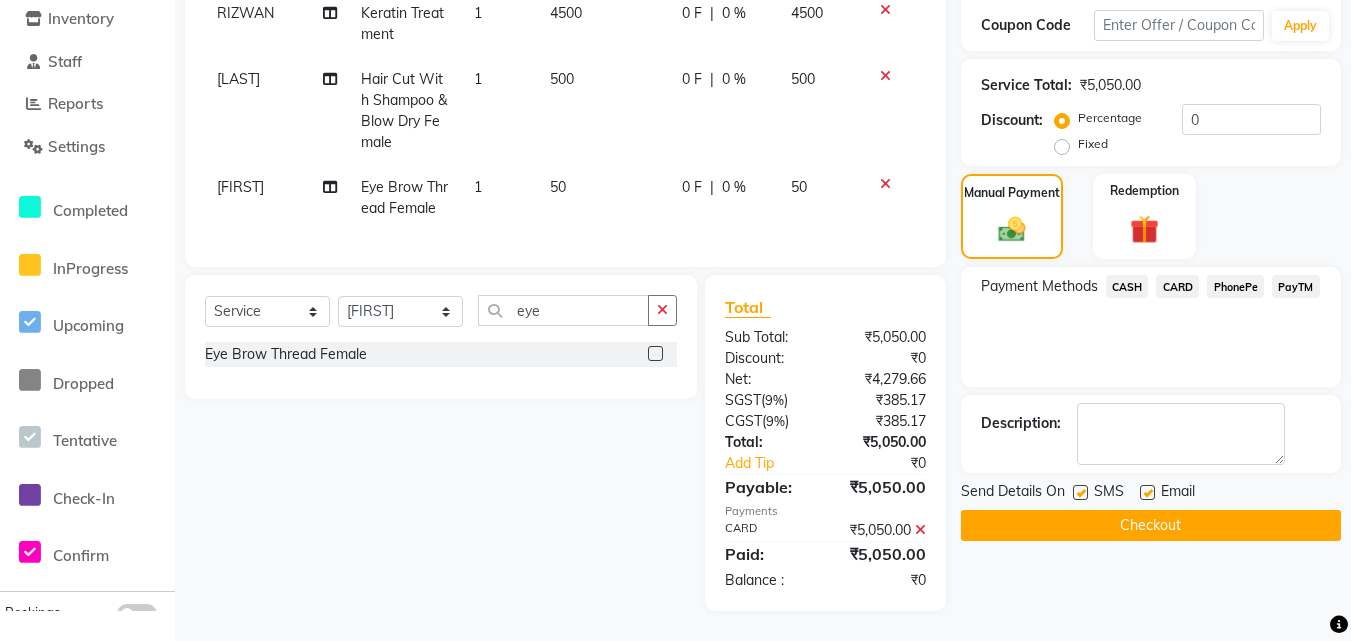 click on "Checkout" 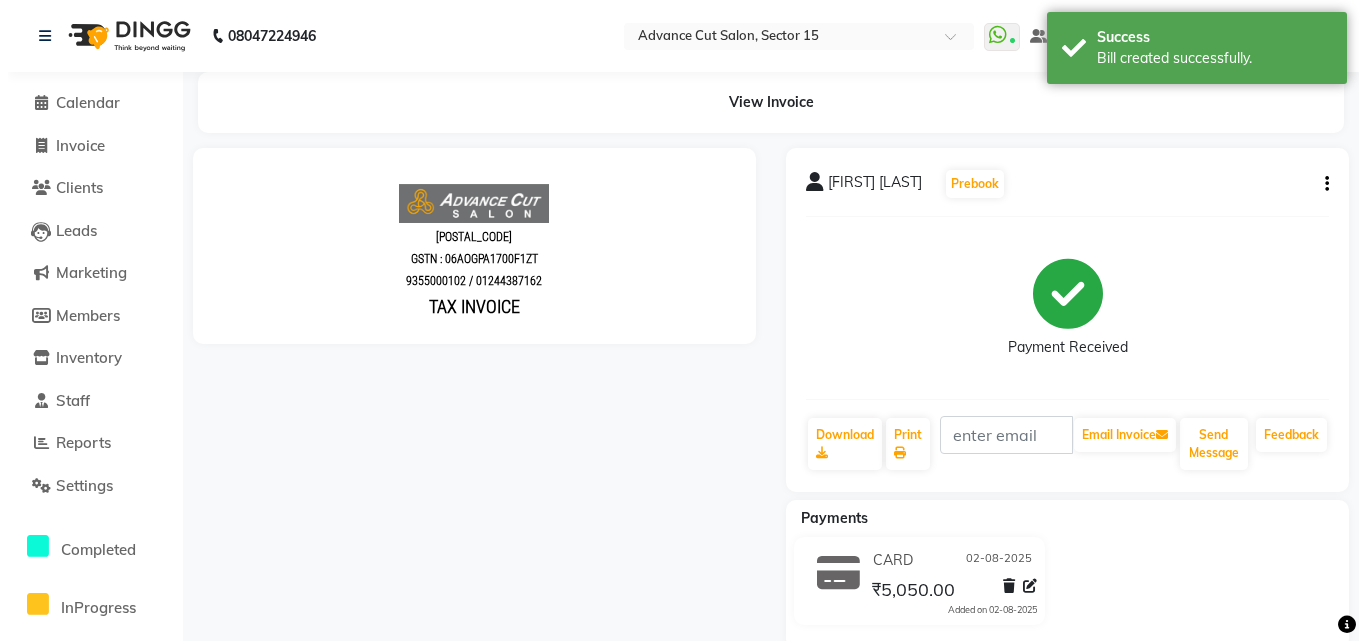 scroll, scrollTop: 0, scrollLeft: 0, axis: both 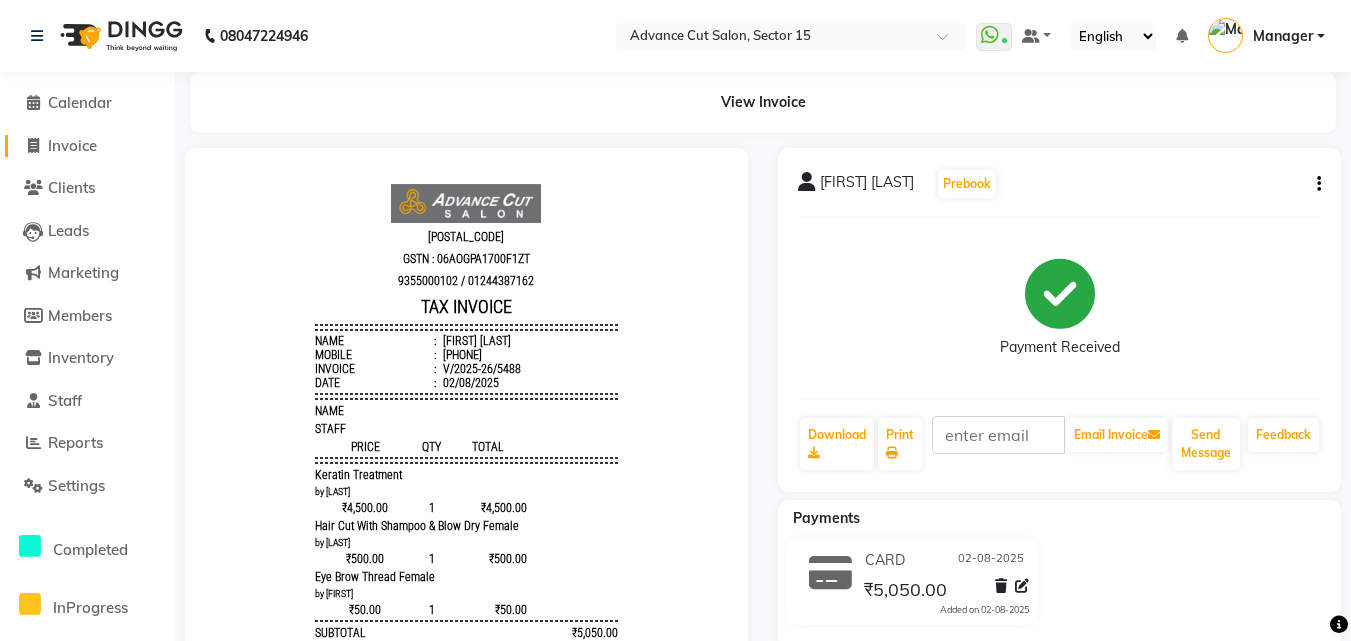 click on "Invoice" 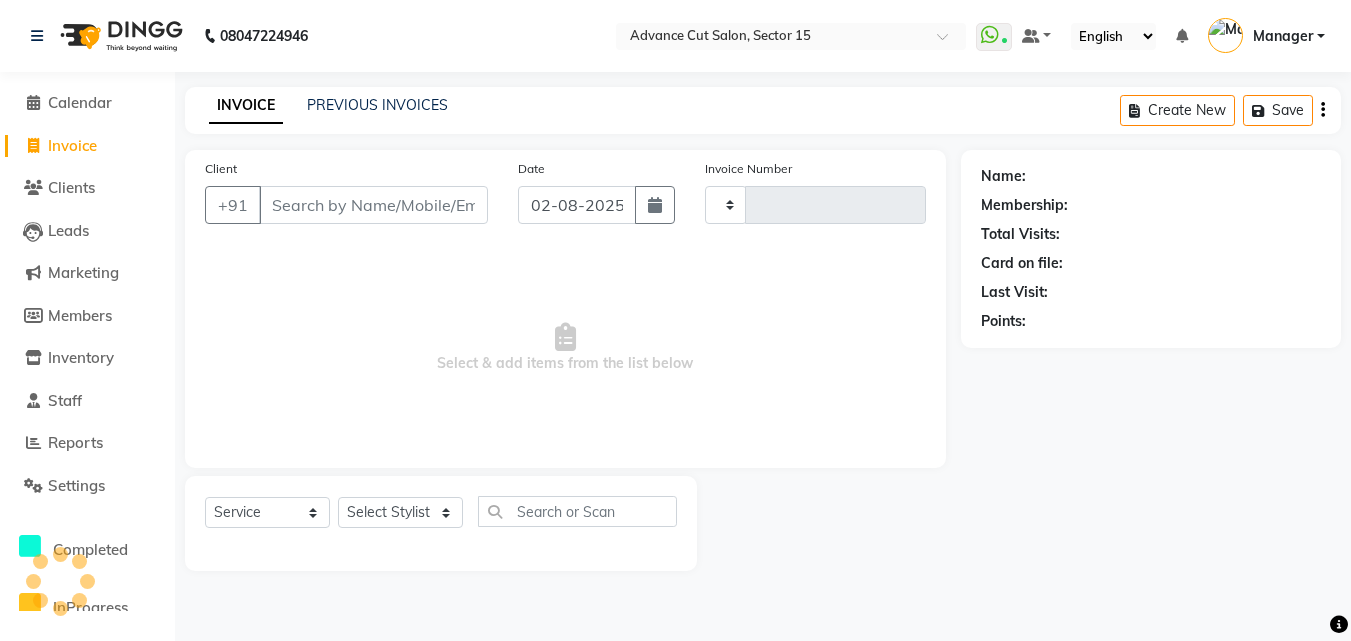 type on "5489" 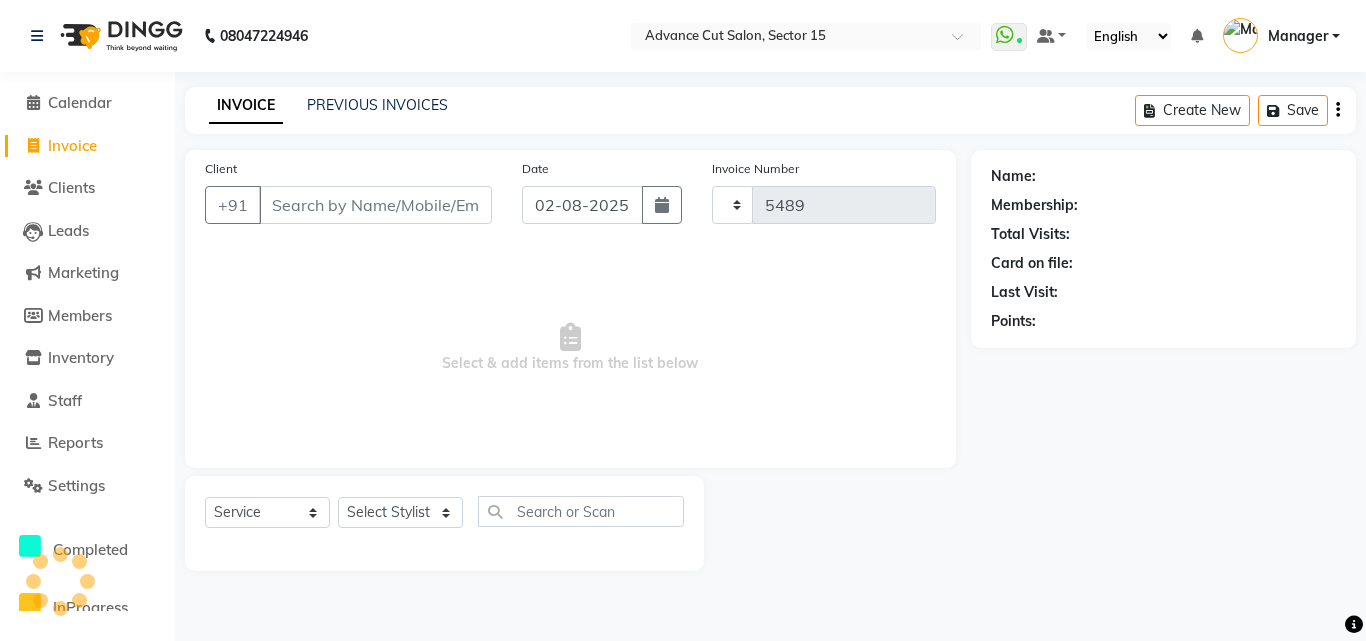 select on "6255" 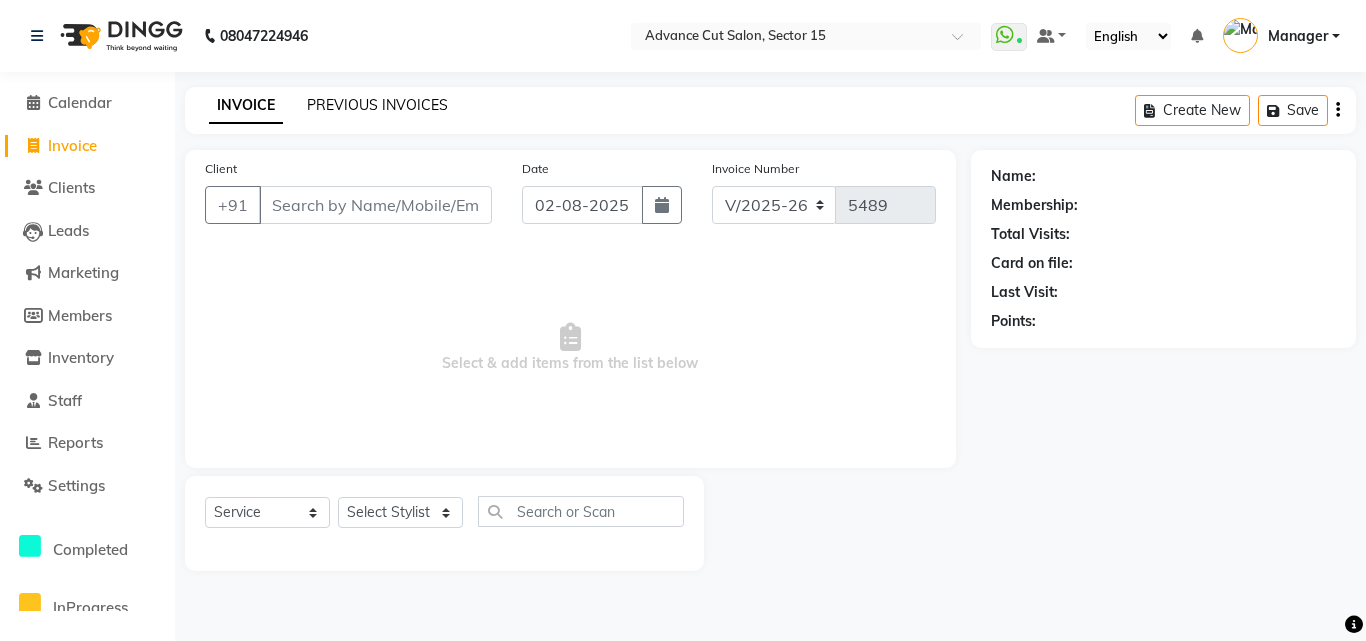 click on "PREVIOUS INVOICES" 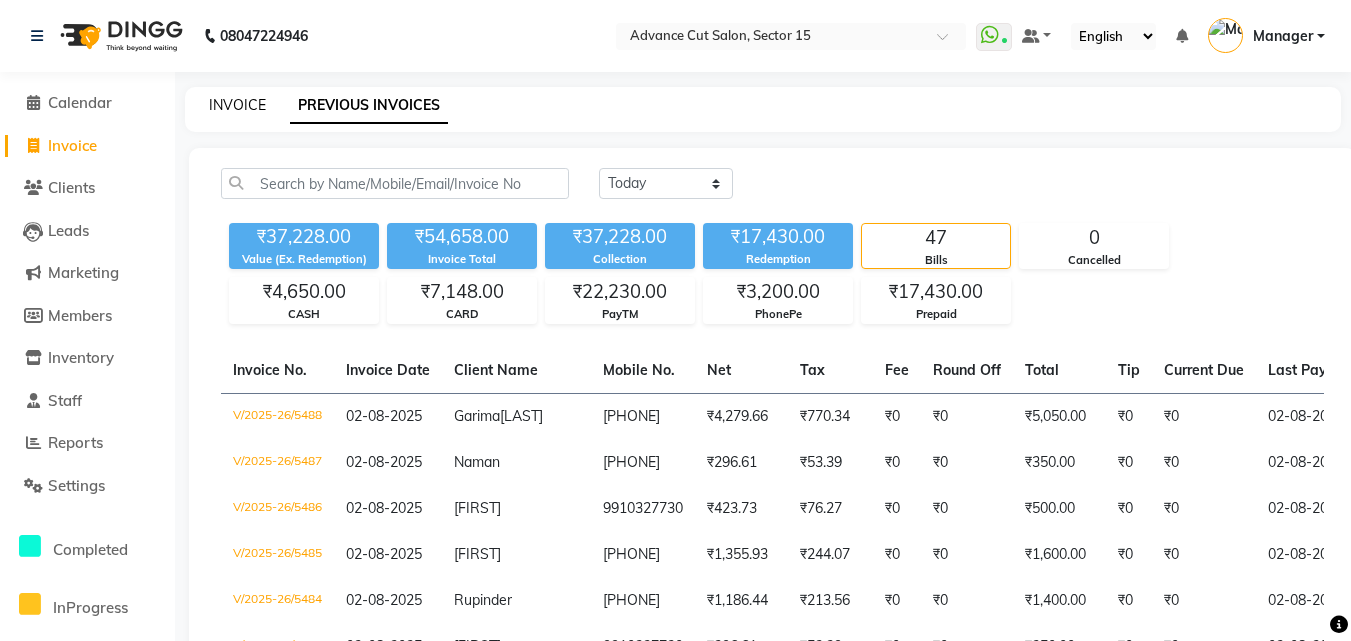 click on "INVOICE" 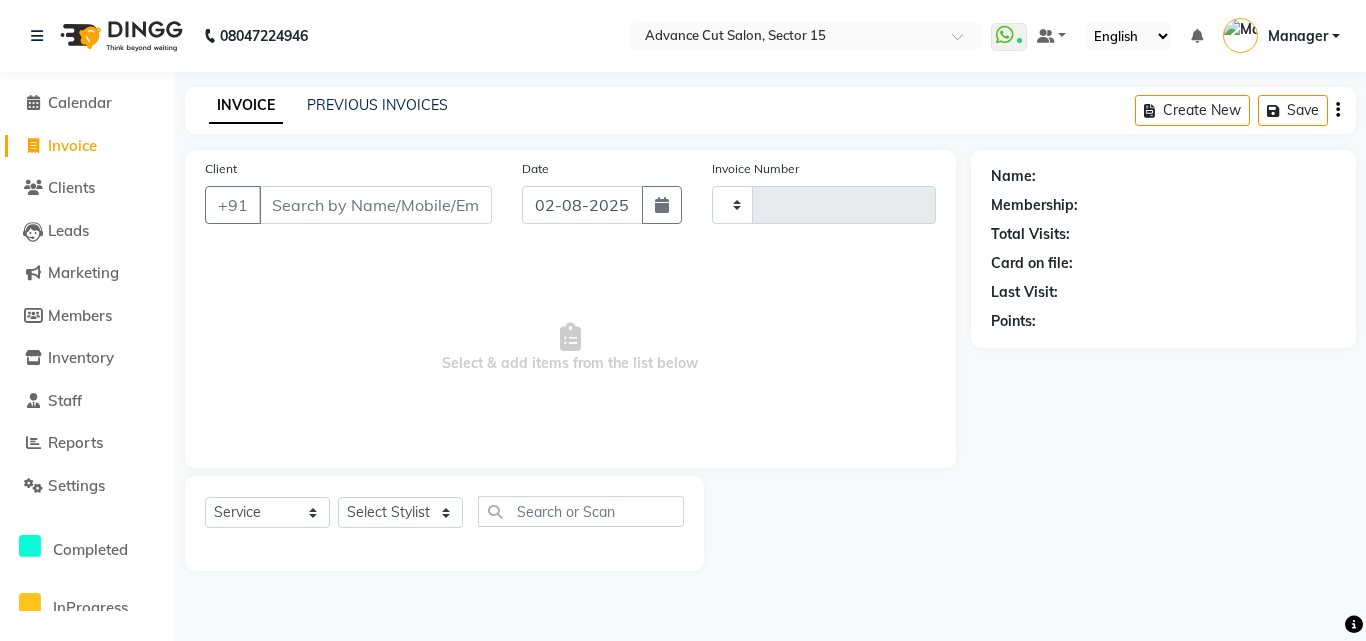 type on "5489" 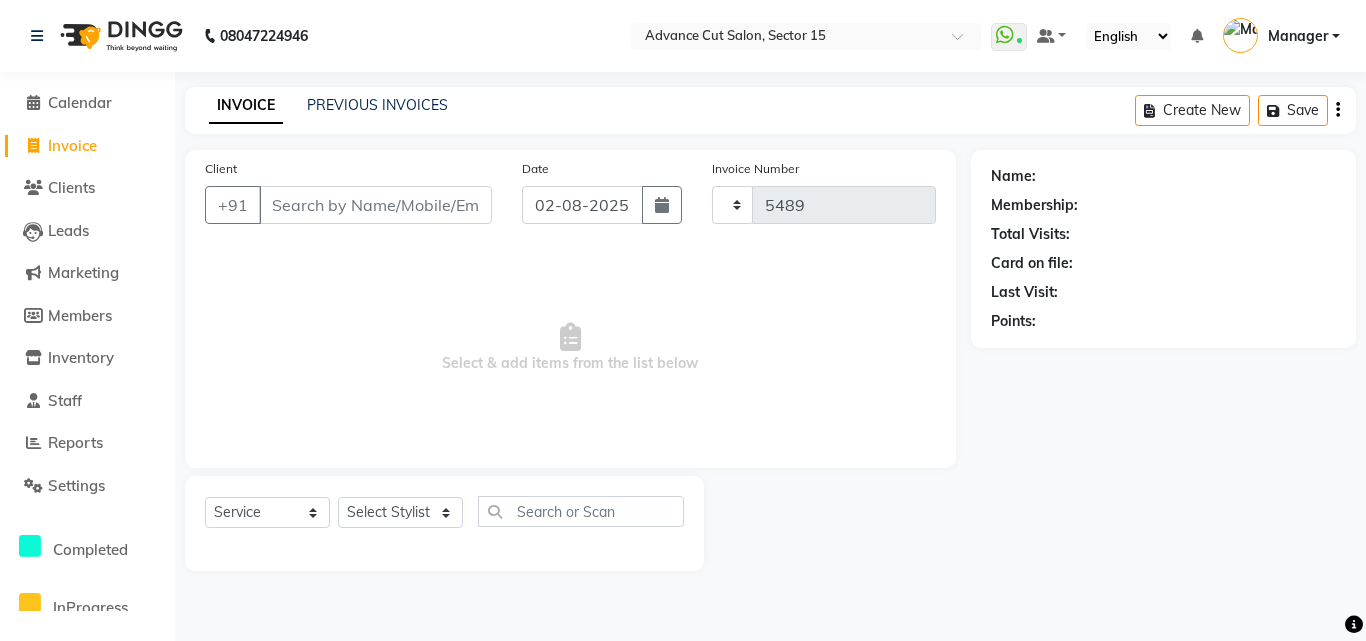 select on "6255" 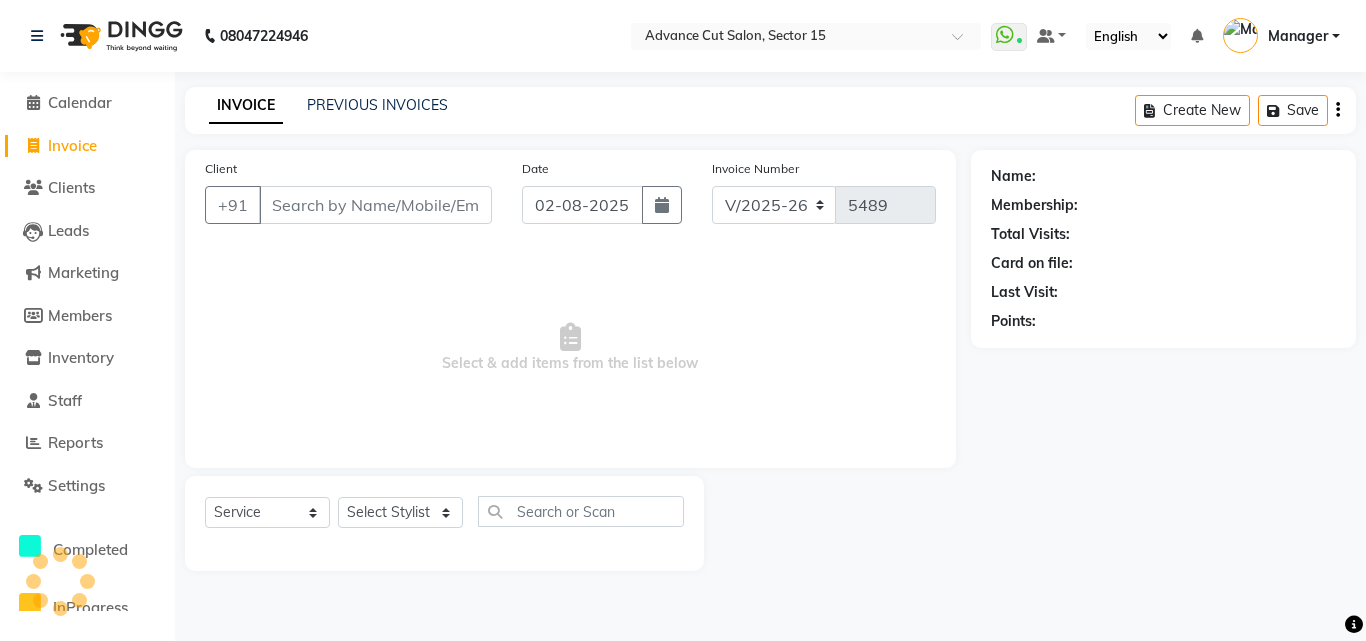click on "Manager" at bounding box center [1298, 36] 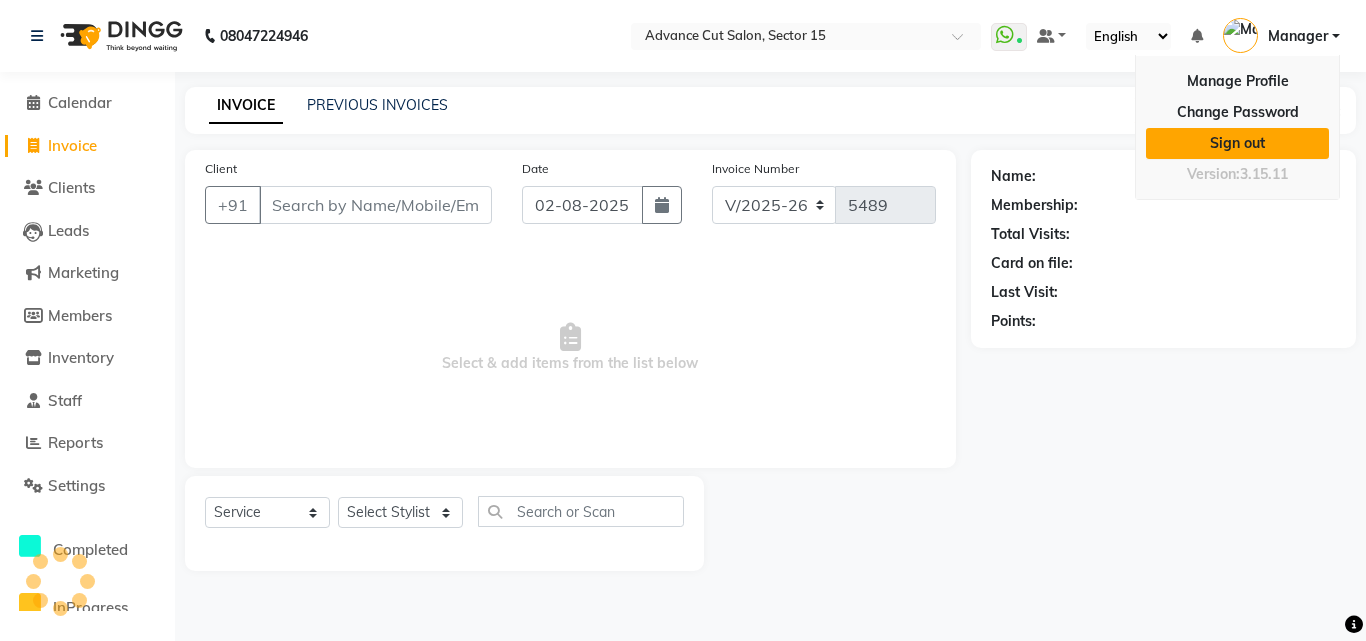 click on "Sign out" at bounding box center [1237, 143] 